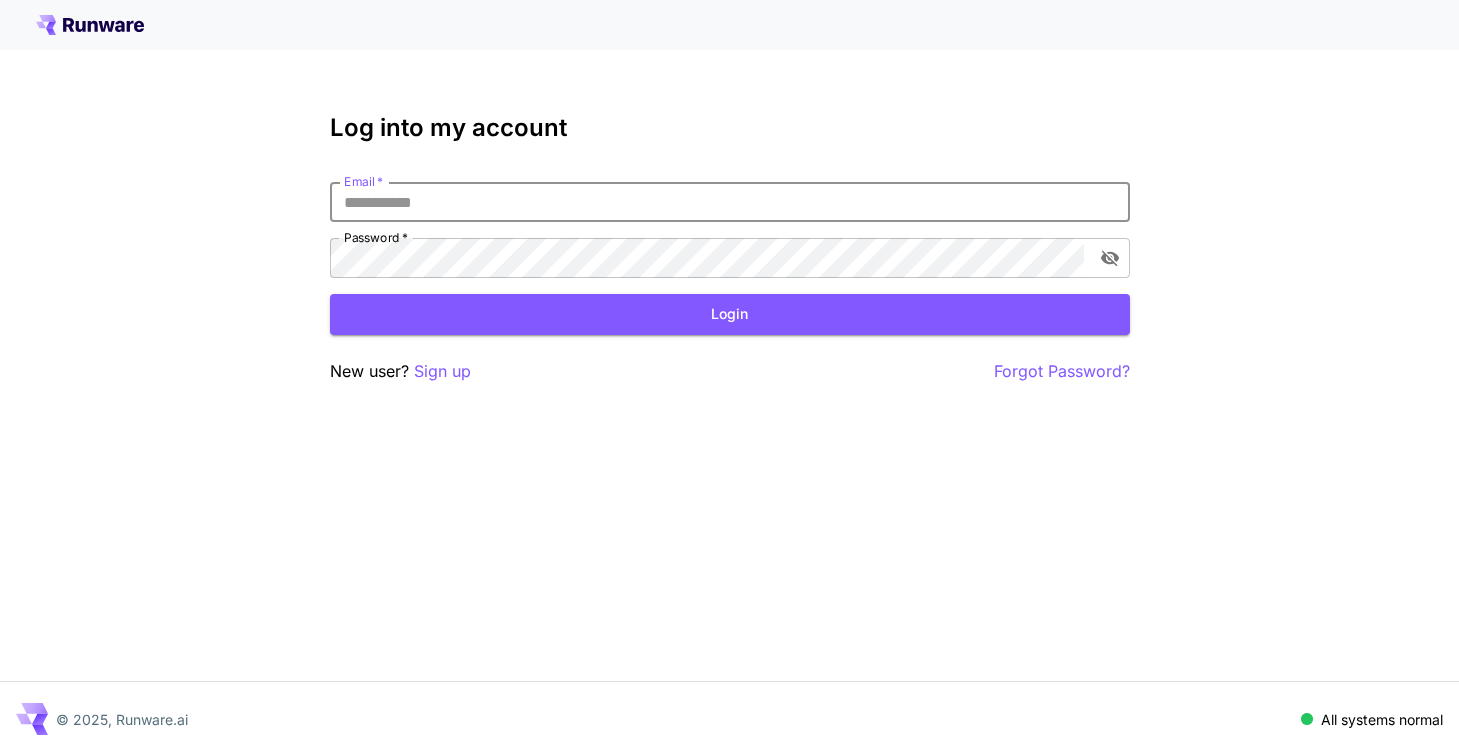 scroll, scrollTop: 0, scrollLeft: 0, axis: both 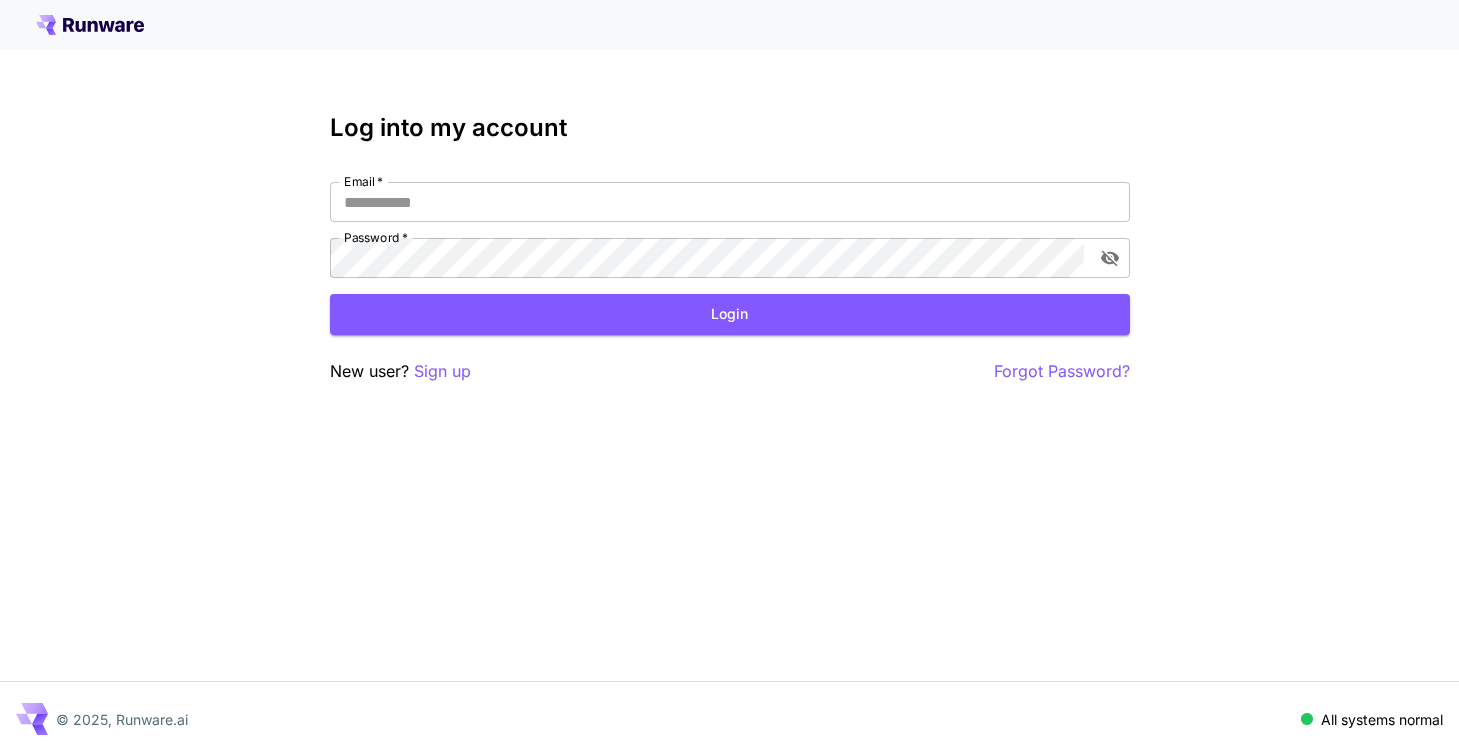 click on "© 2025, Runware.ai" at bounding box center [122, 719] 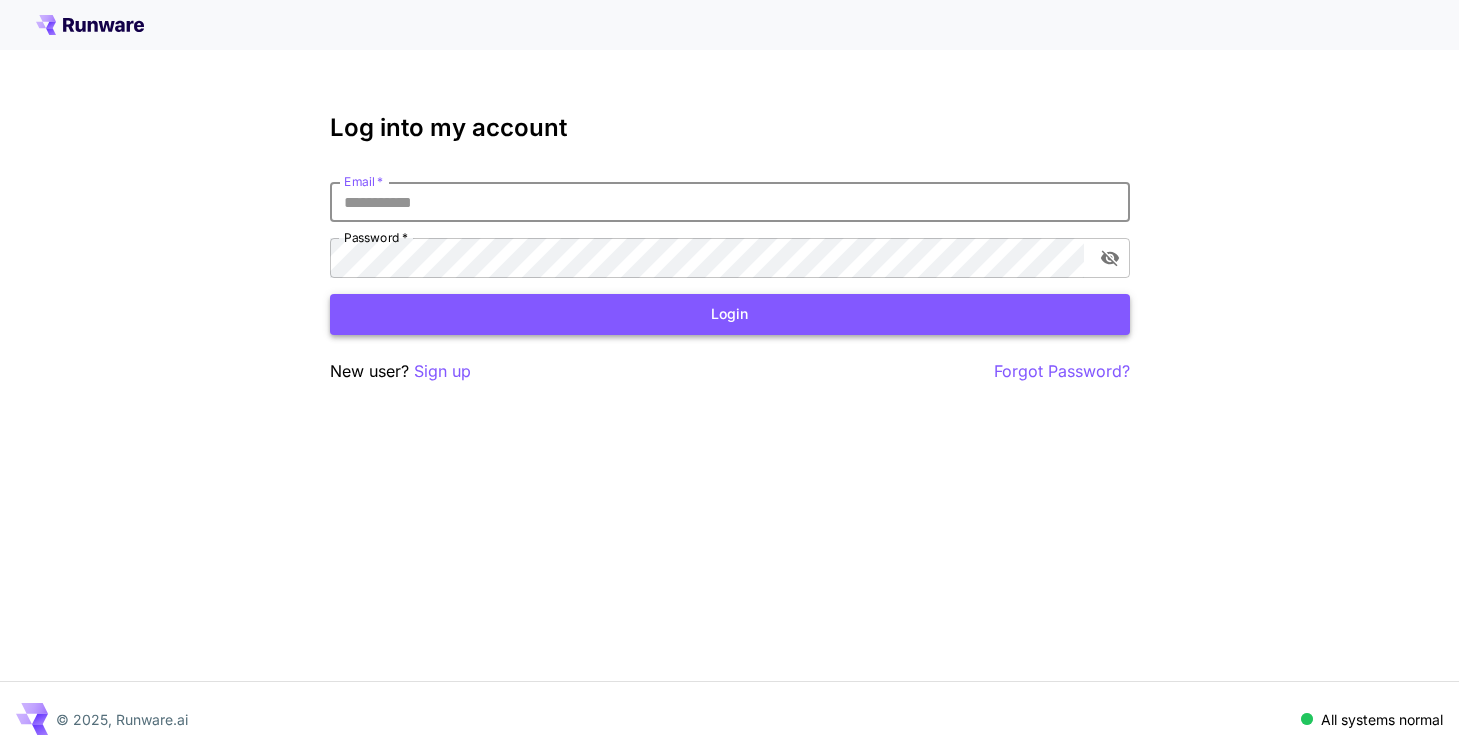 type on "**********" 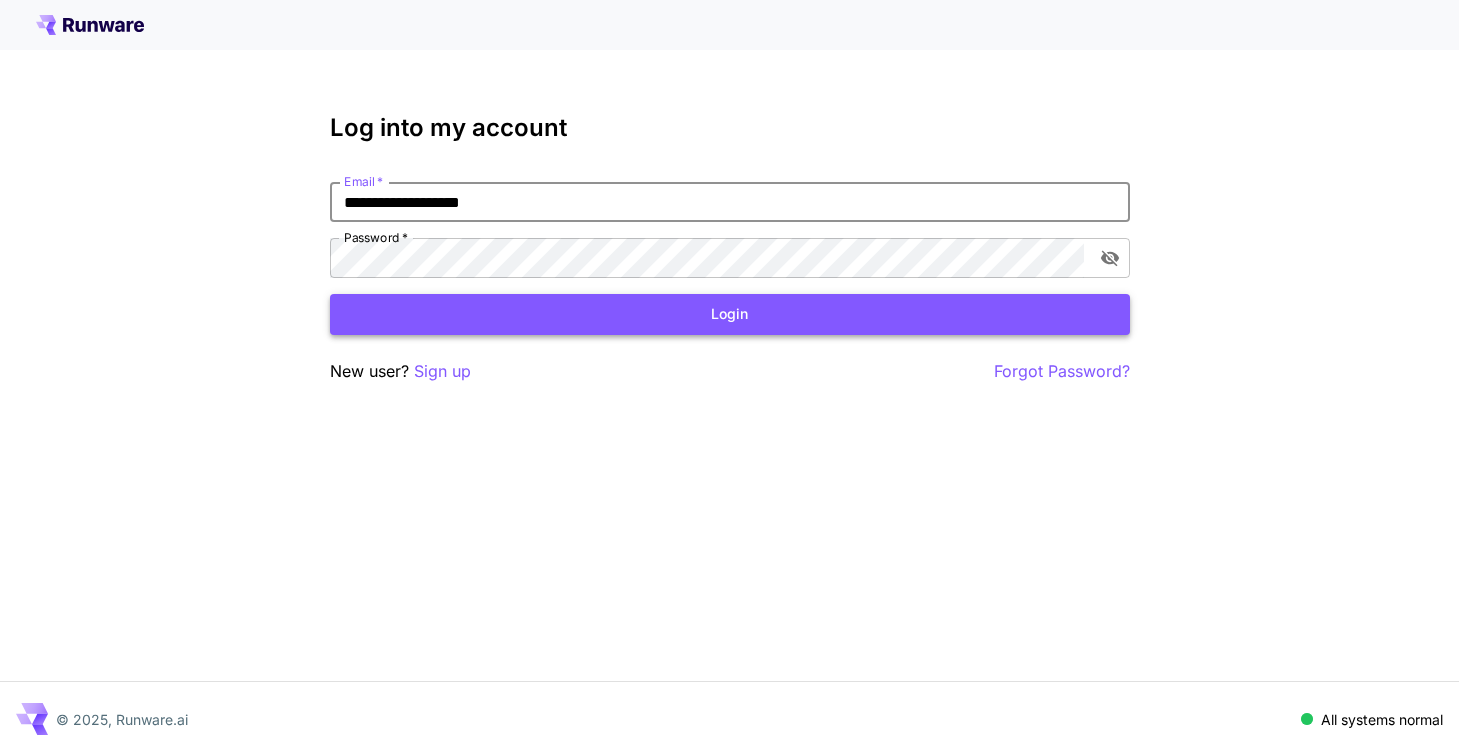 click on "Login" at bounding box center (730, 314) 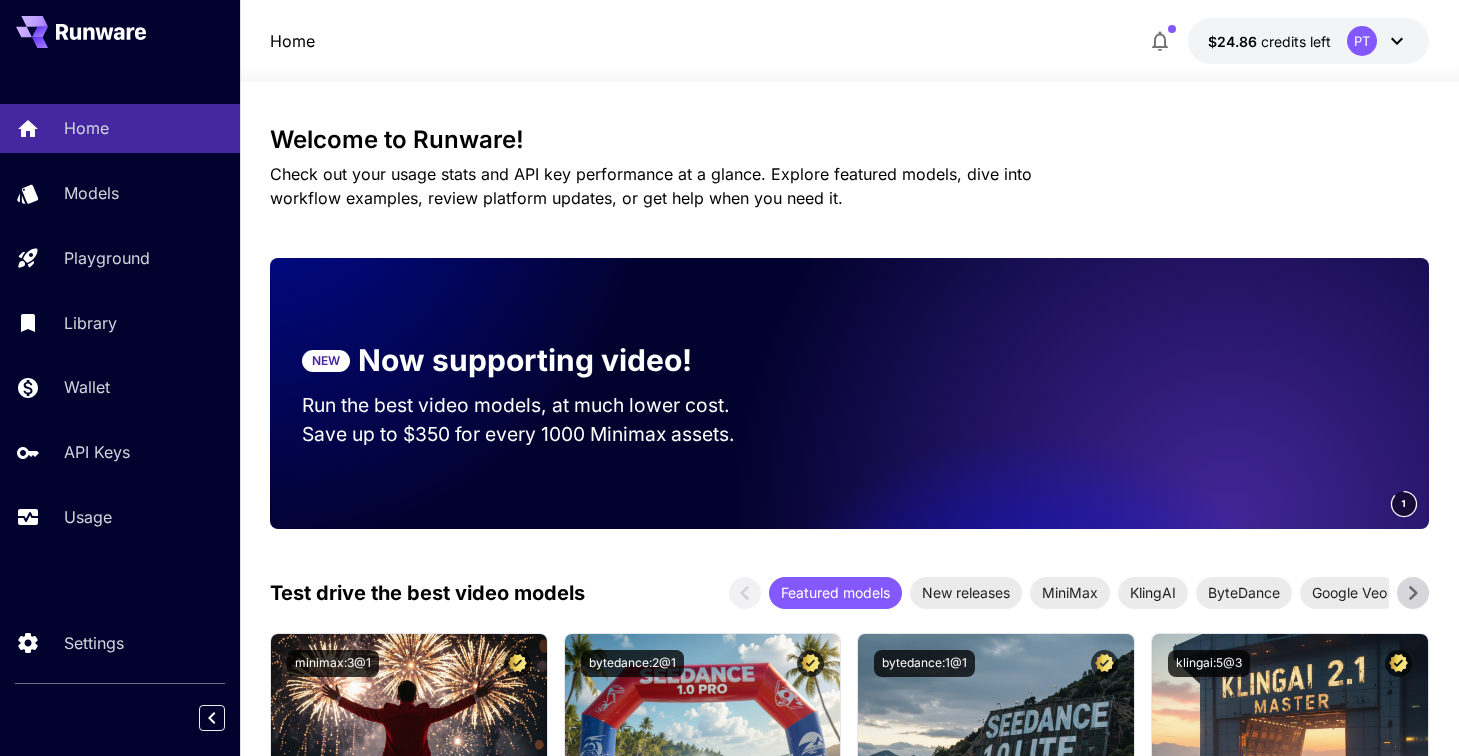 scroll, scrollTop: 0, scrollLeft: 0, axis: both 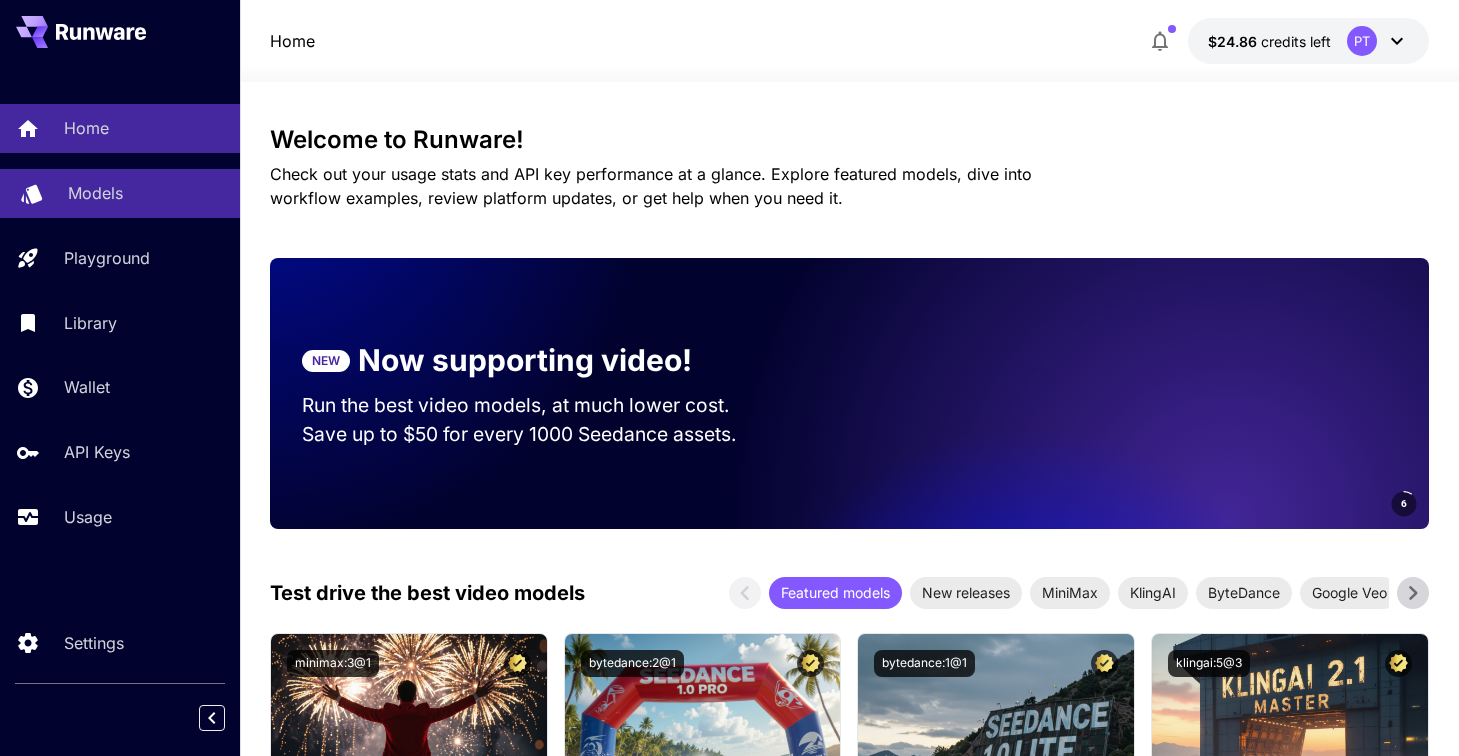 click on "Models" at bounding box center [95, 193] 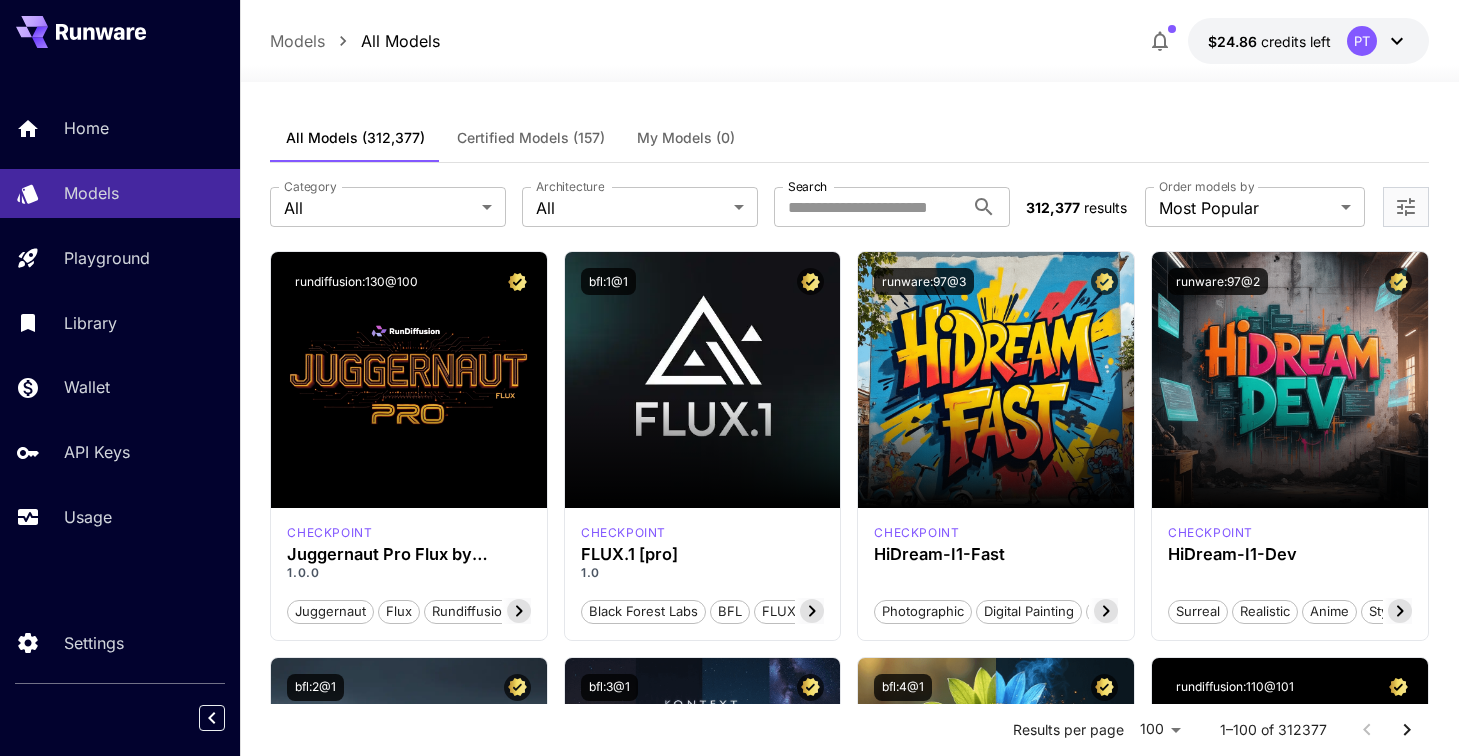 click on "All Models (312,377)" at bounding box center (355, 138) 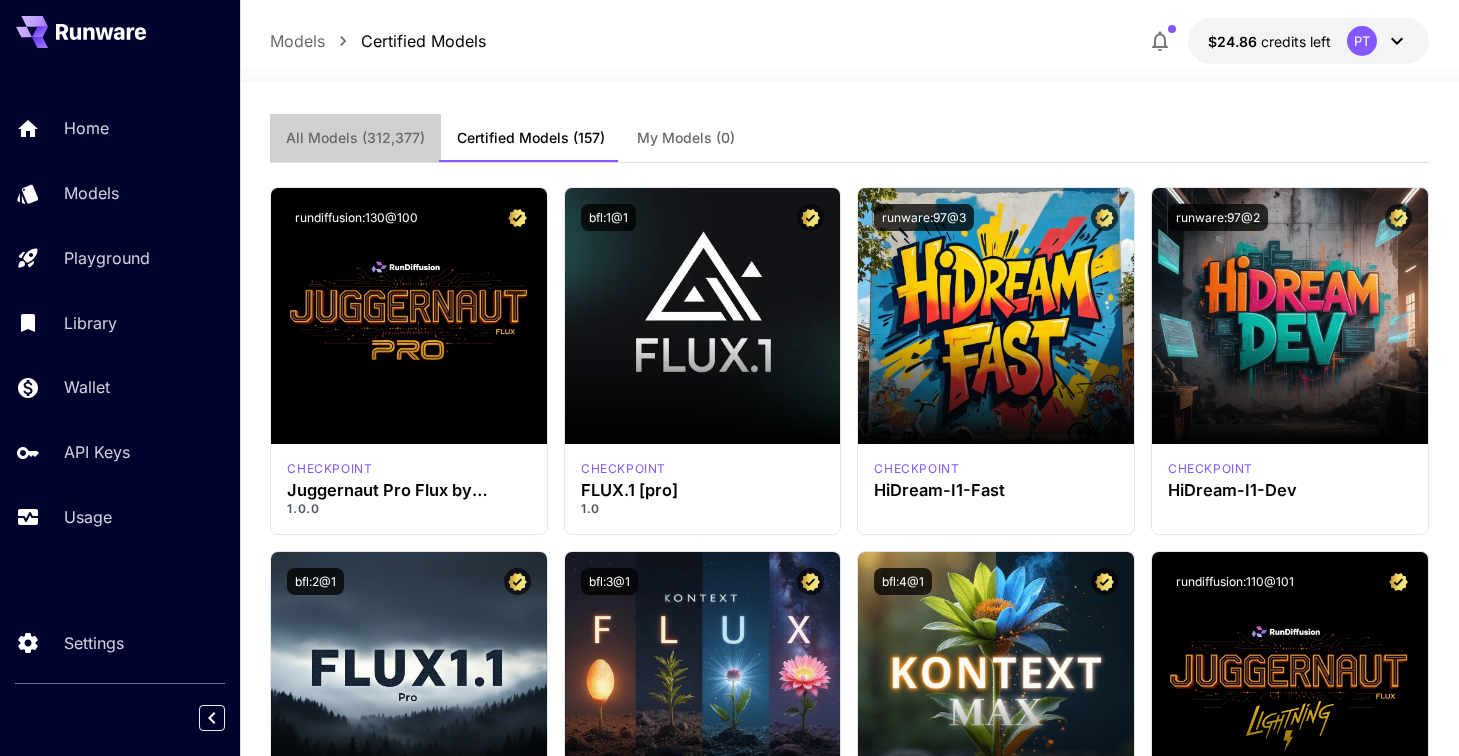 click on "All Models (312,377)" at bounding box center (355, 138) 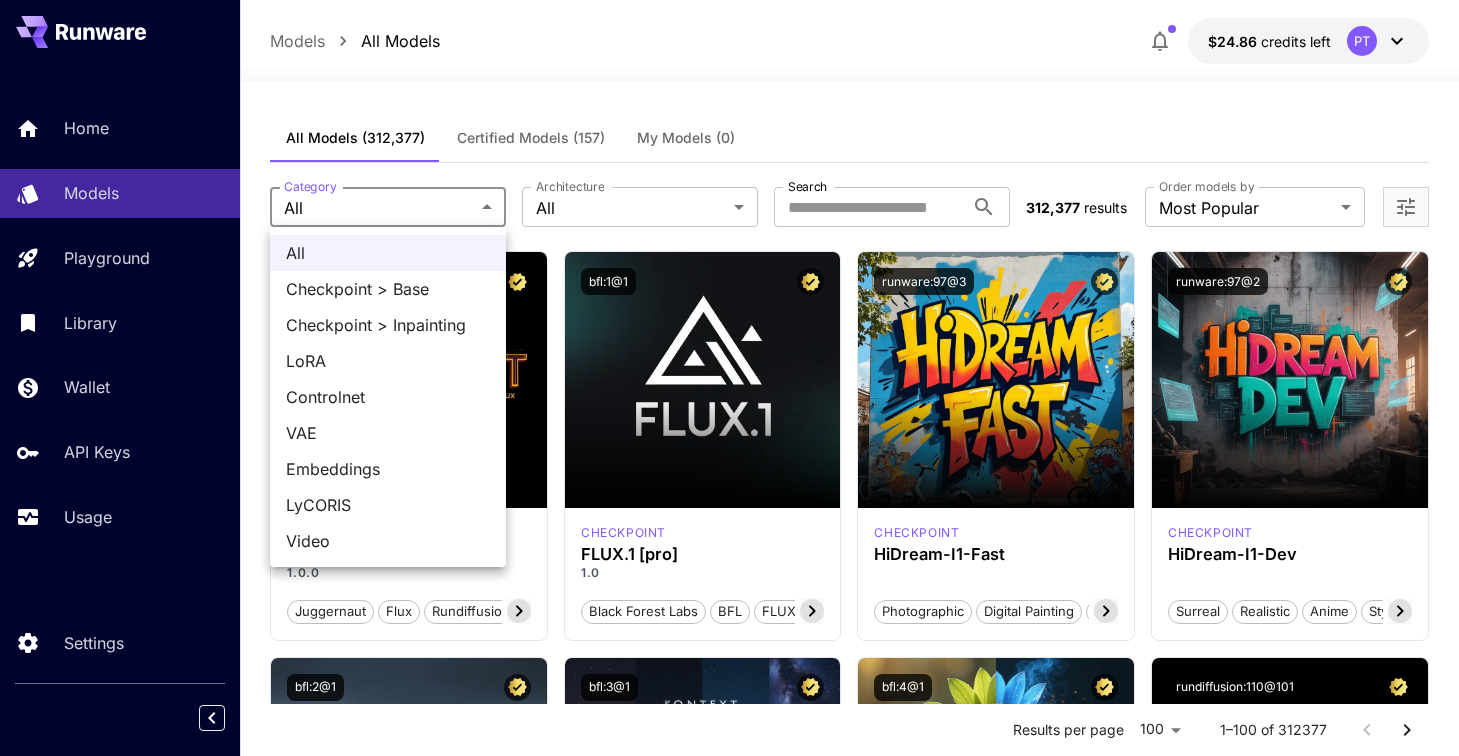 click on "**********" at bounding box center (729, 9553) 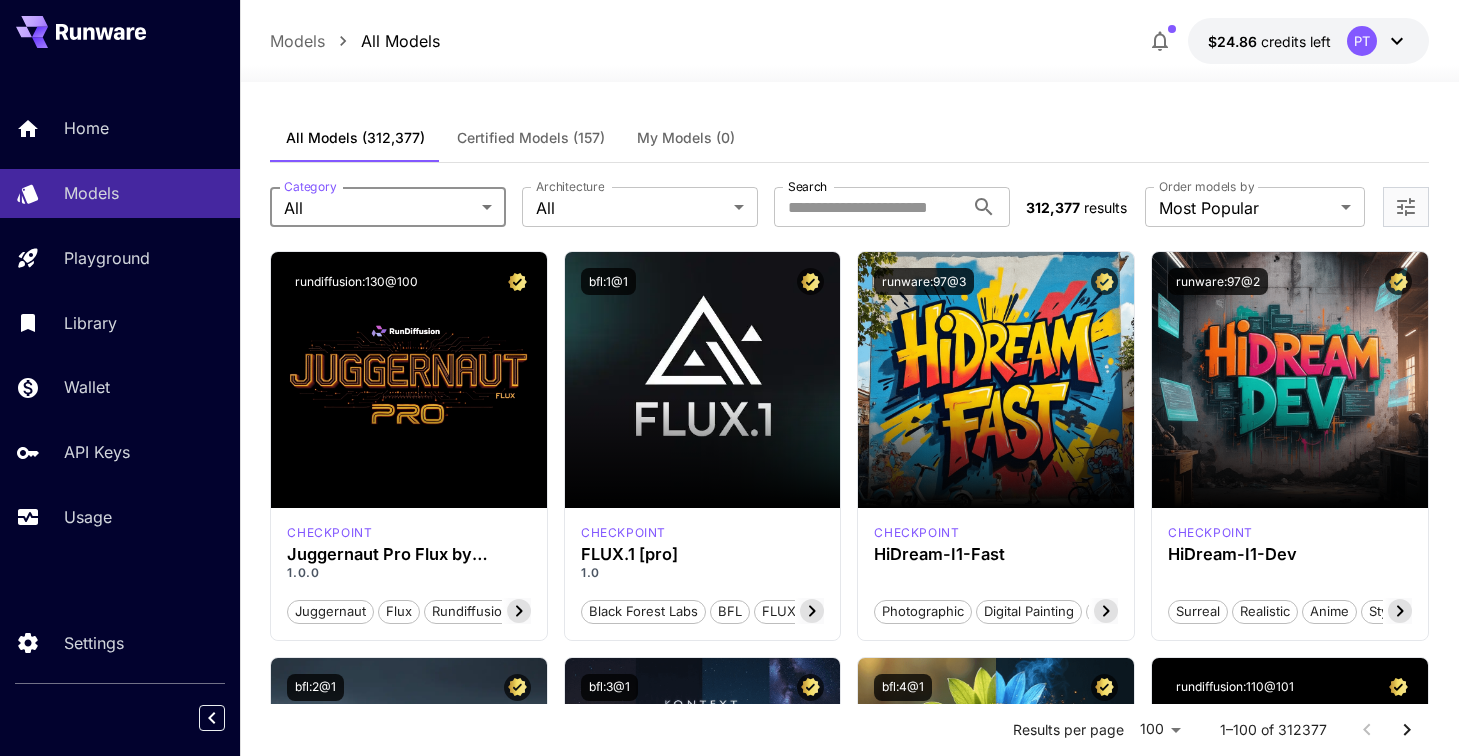 click on "**********" at bounding box center (729, 9553) 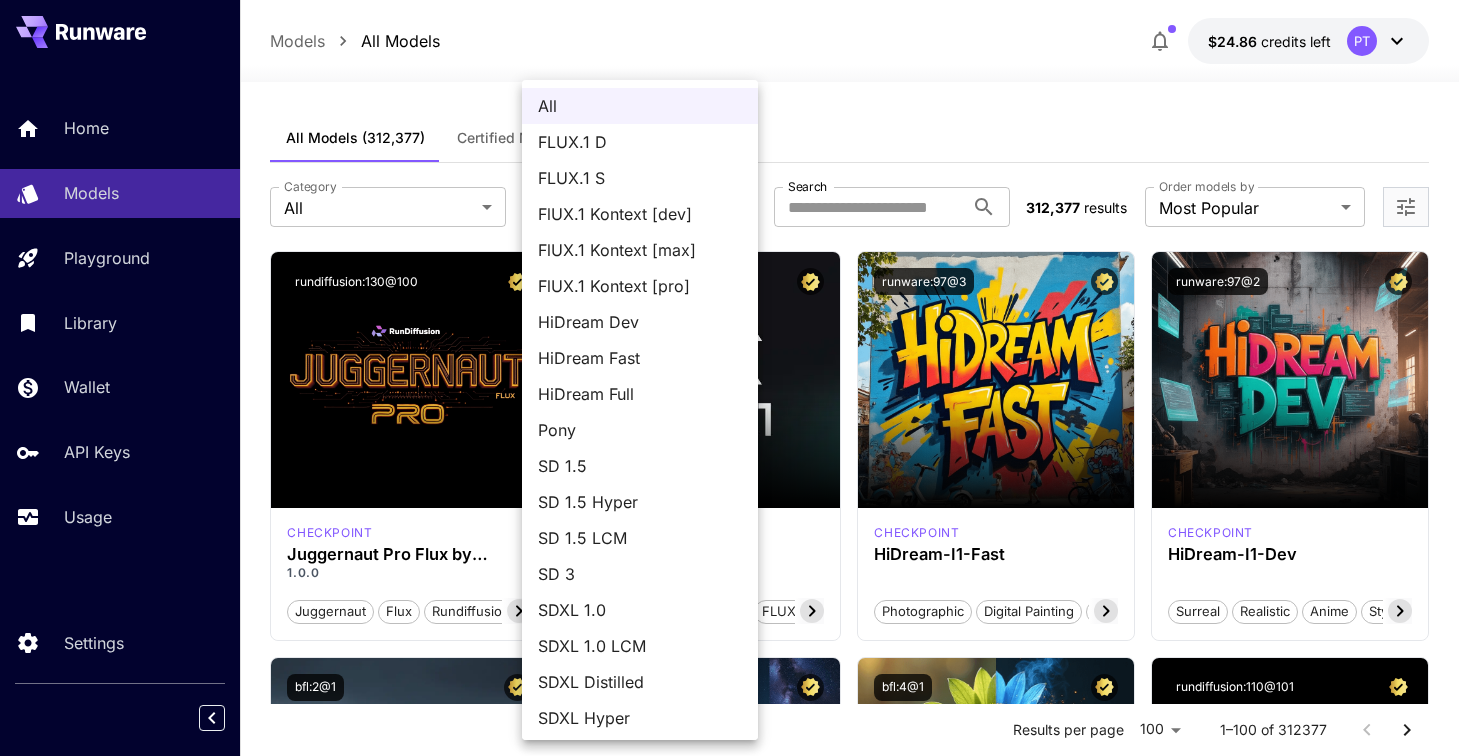 scroll, scrollTop: 0, scrollLeft: 0, axis: both 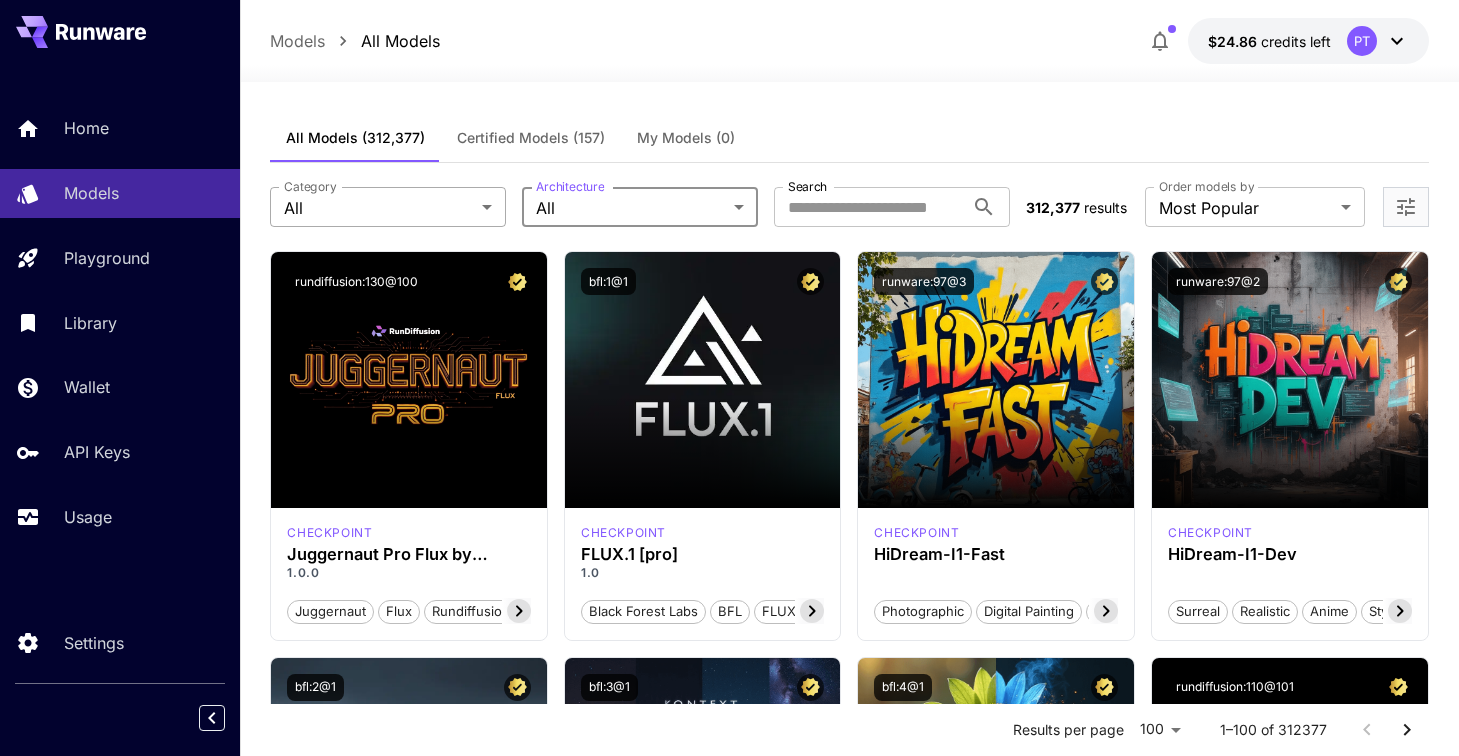 click on "**********" at bounding box center (729, 9553) 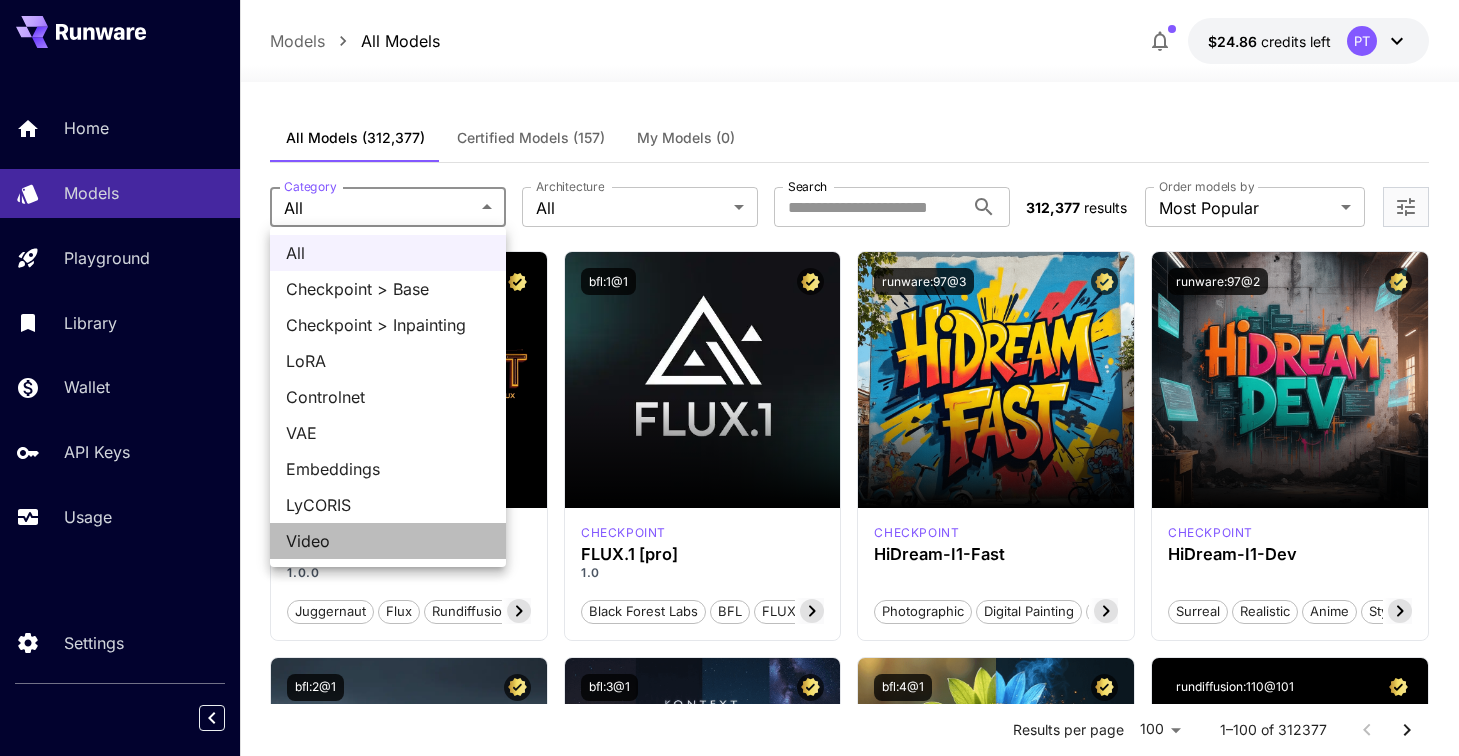 click on "Video" at bounding box center (388, 541) 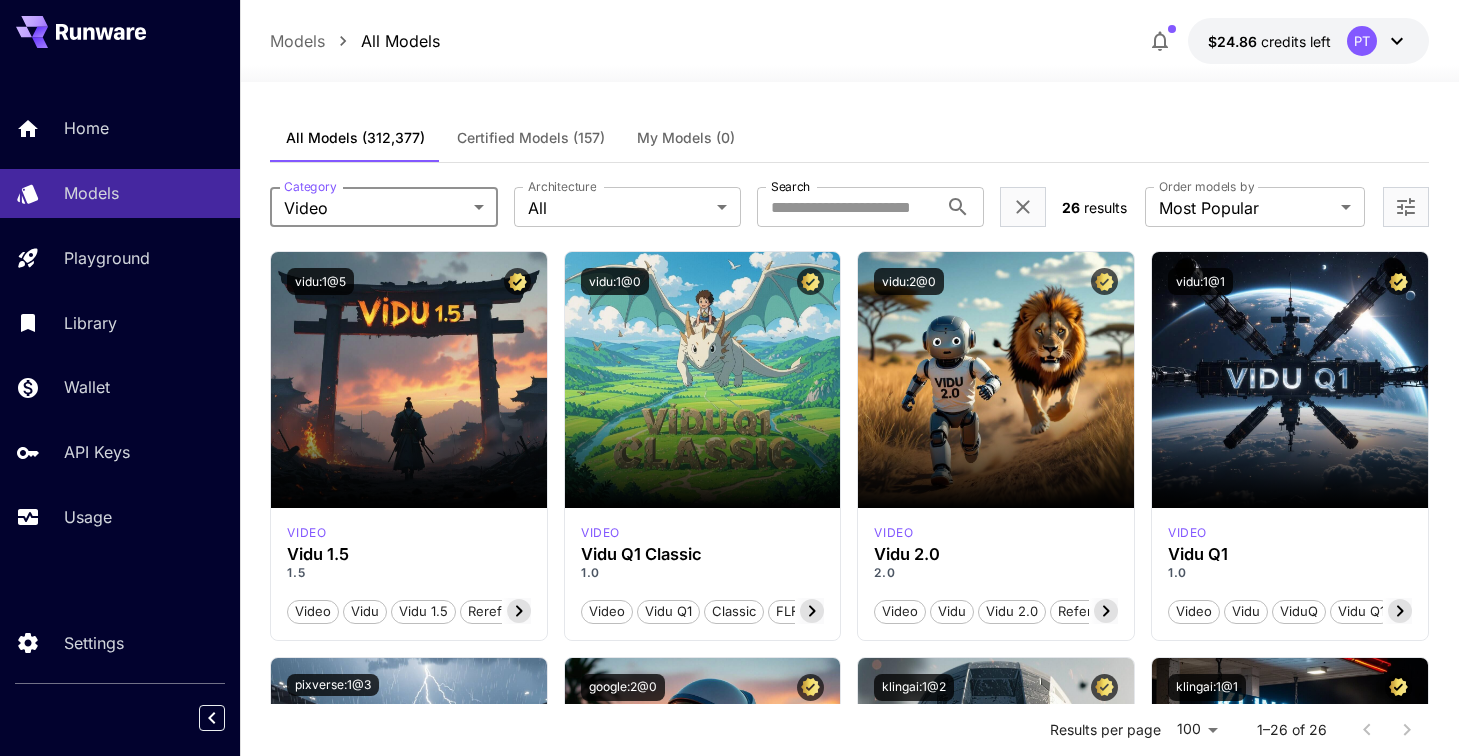 scroll, scrollTop: 0, scrollLeft: 0, axis: both 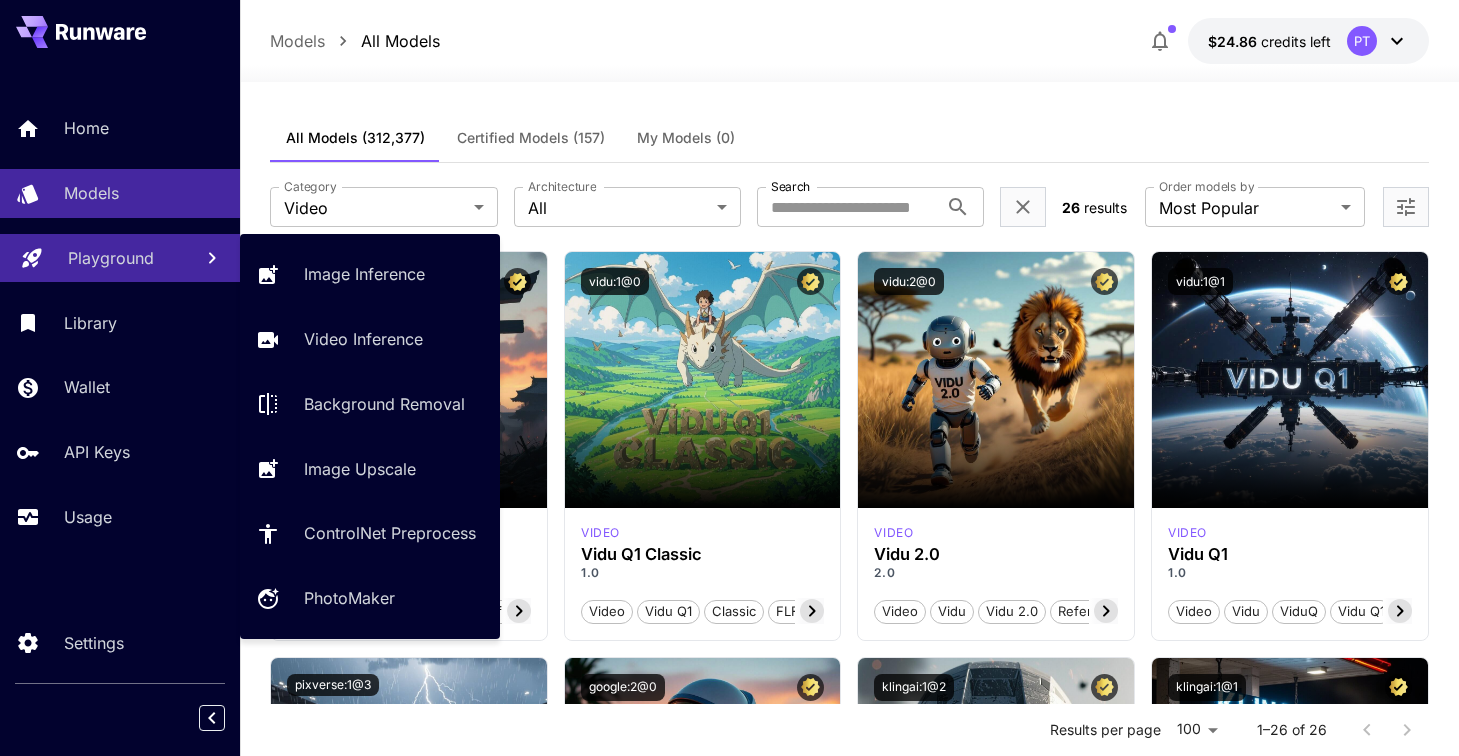 click on "Playground" at bounding box center [111, 258] 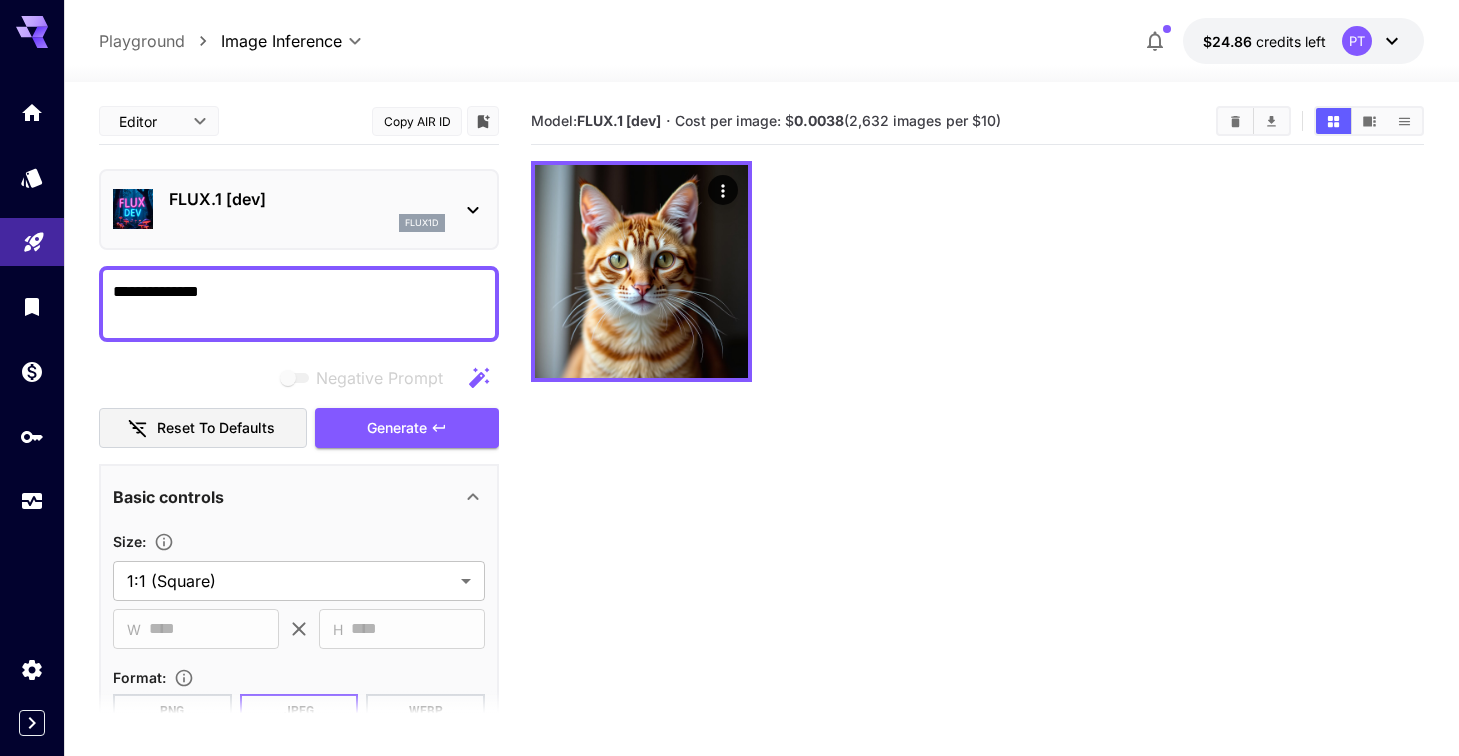 type on "**********" 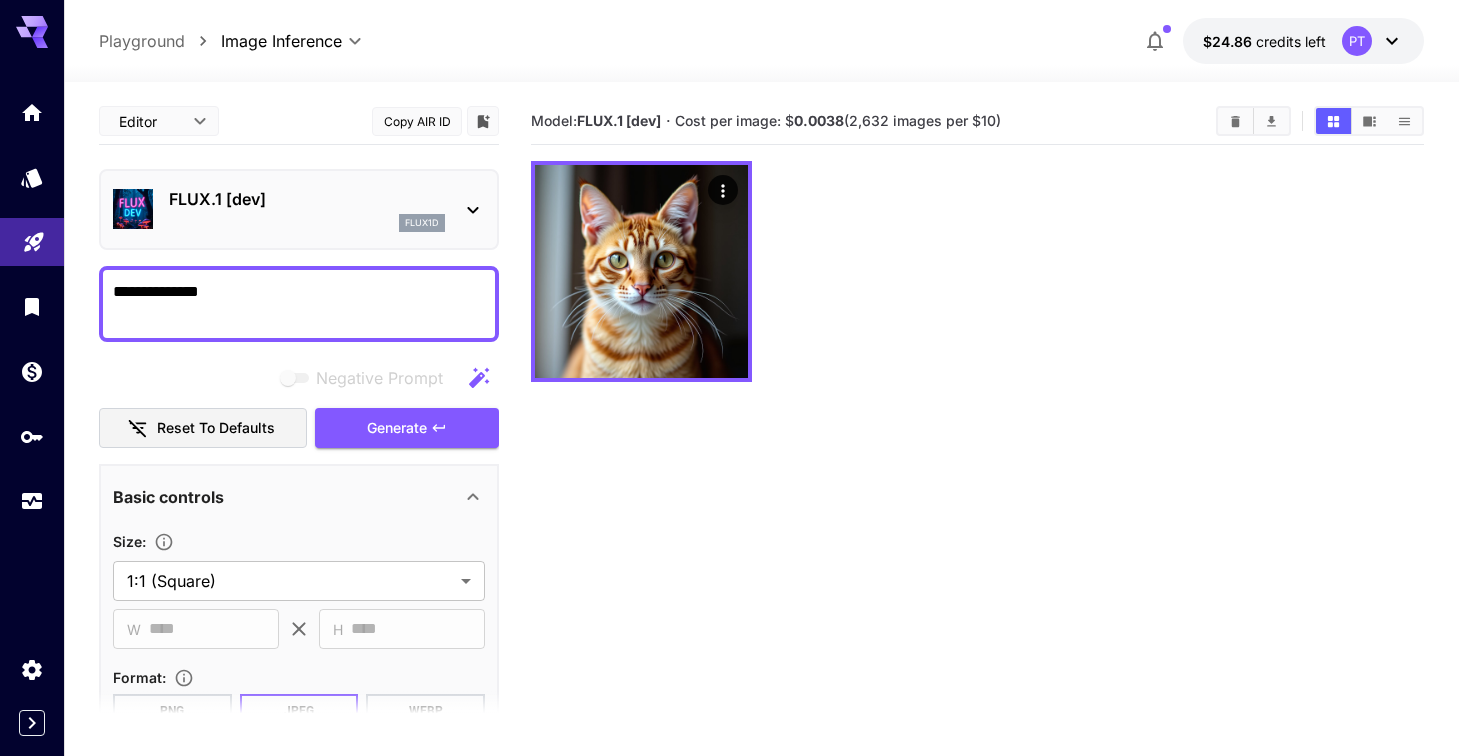 drag, startPoint x: 857, startPoint y: 118, endPoint x: 1109, endPoint y: 119, distance: 252.00198 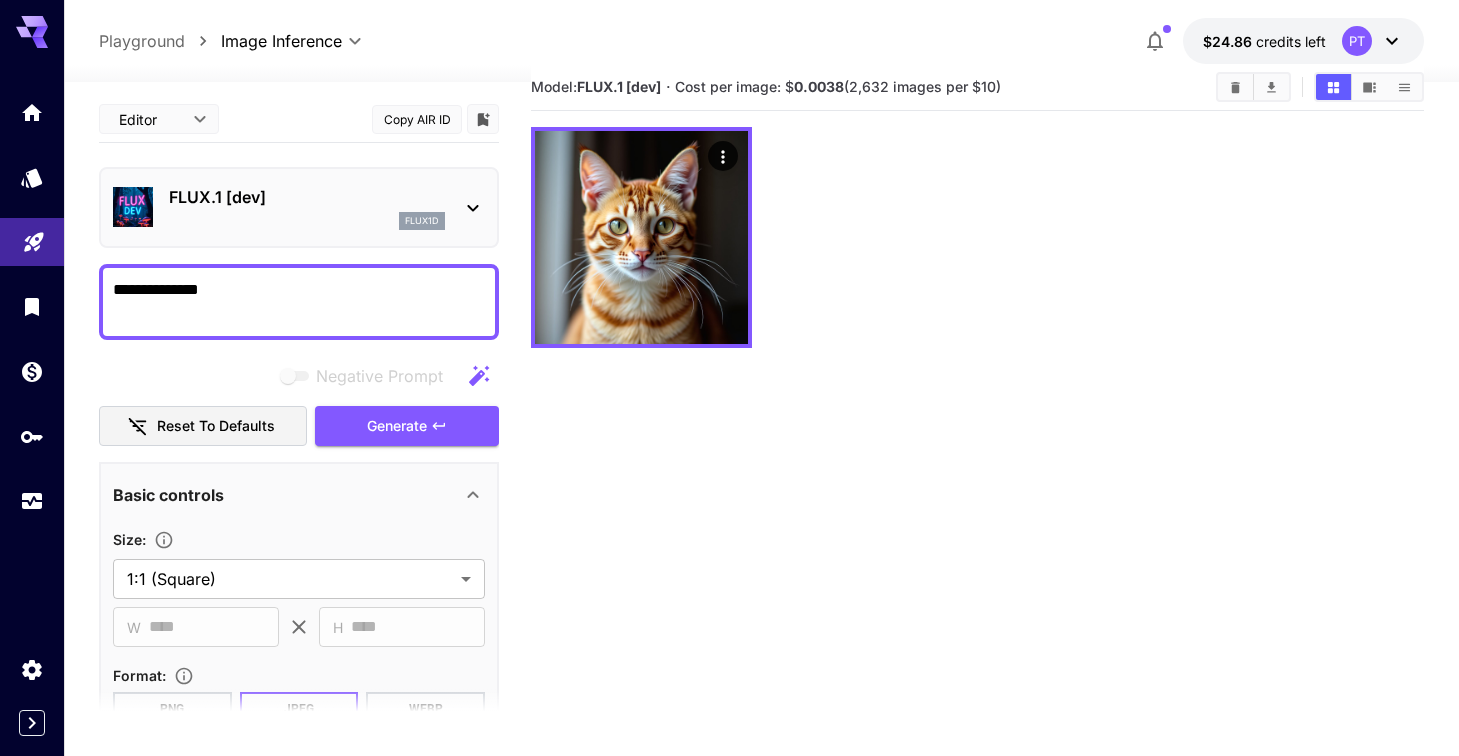 scroll, scrollTop: 35, scrollLeft: 0, axis: vertical 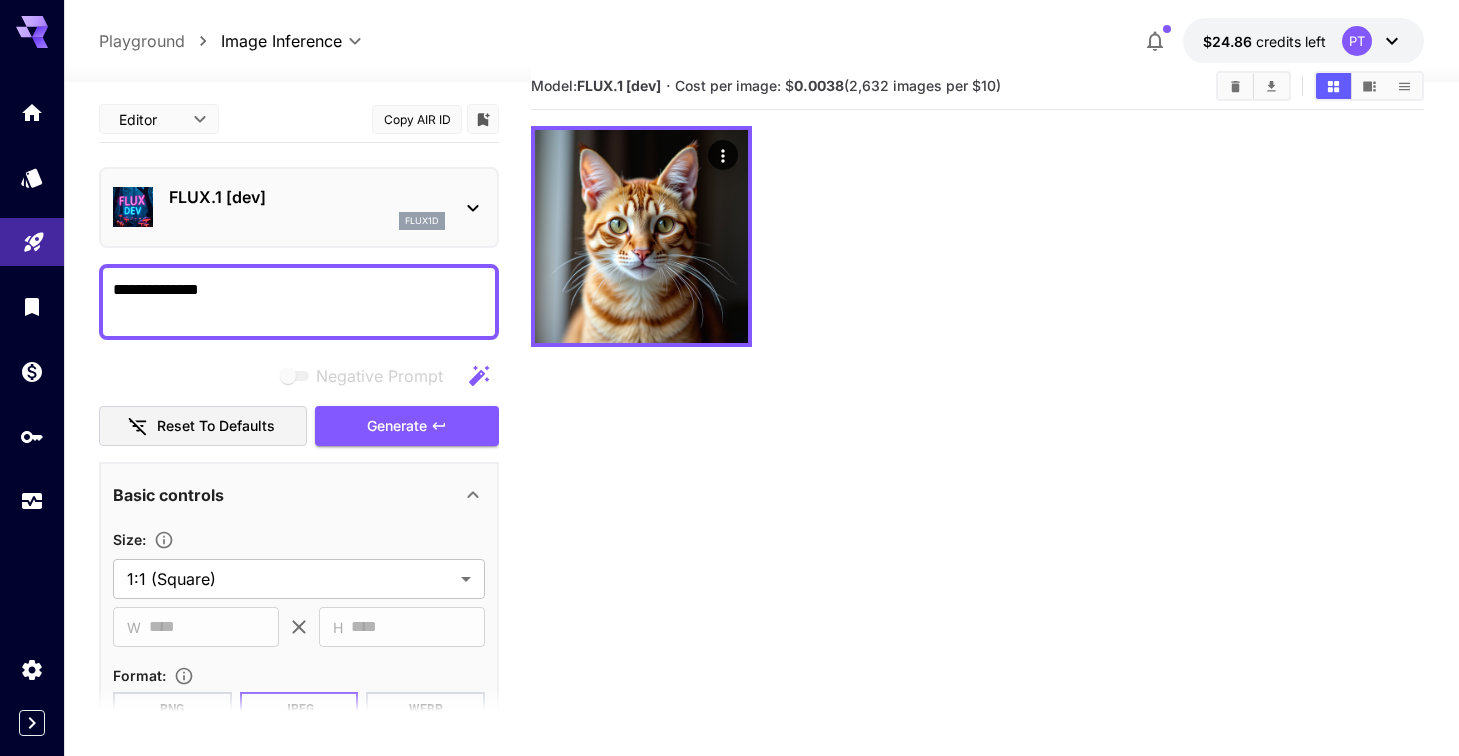 click on "Playground" at bounding box center [142, 41] 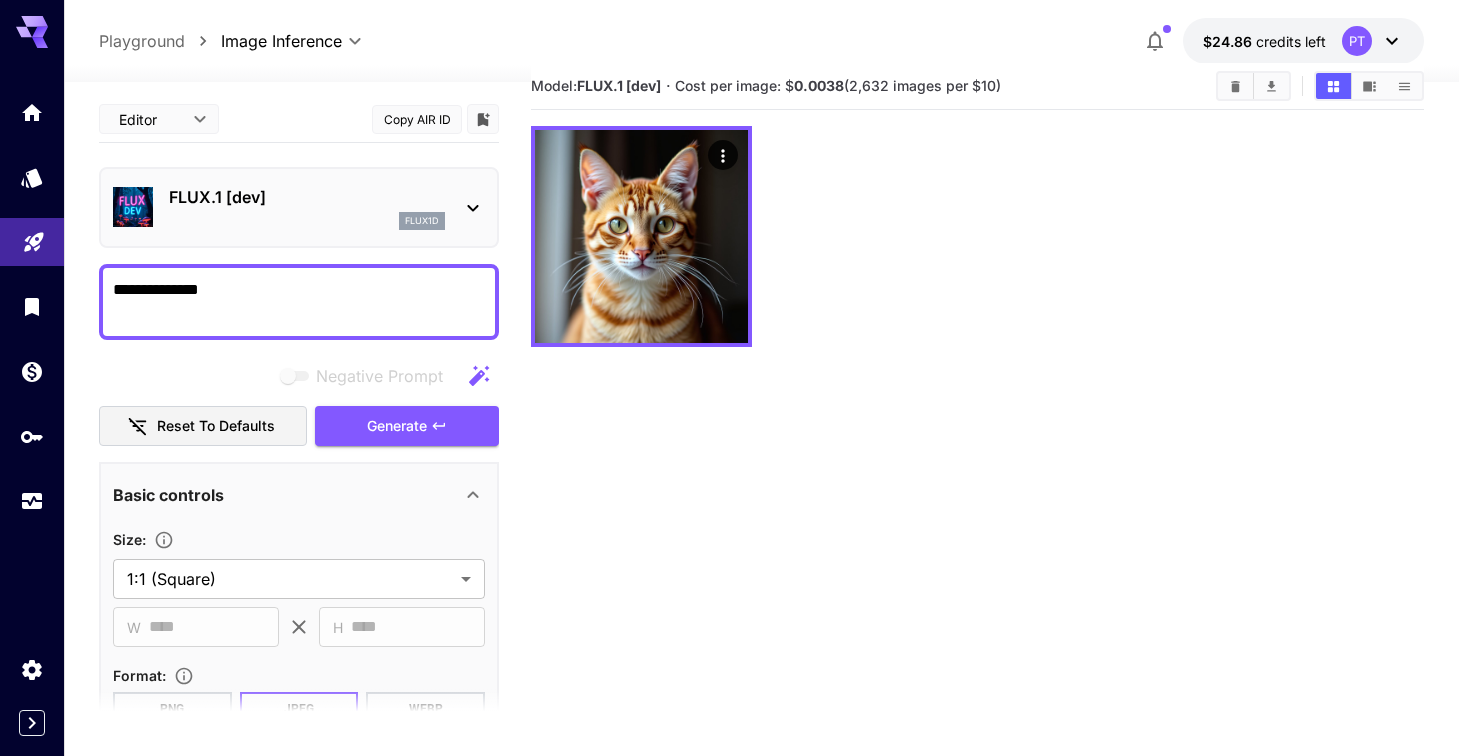 click on "Playground" at bounding box center [142, 41] 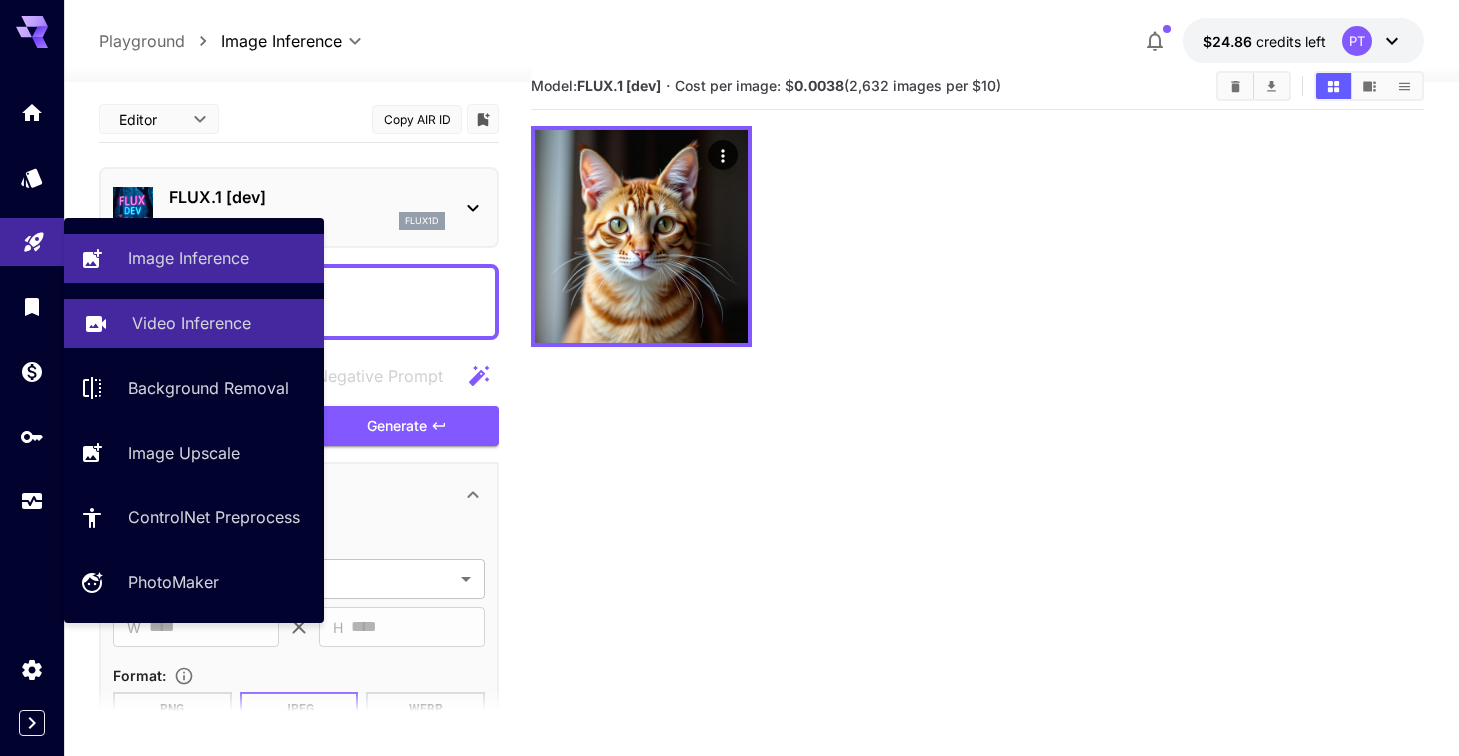 click on "Video Inference" at bounding box center [191, 323] 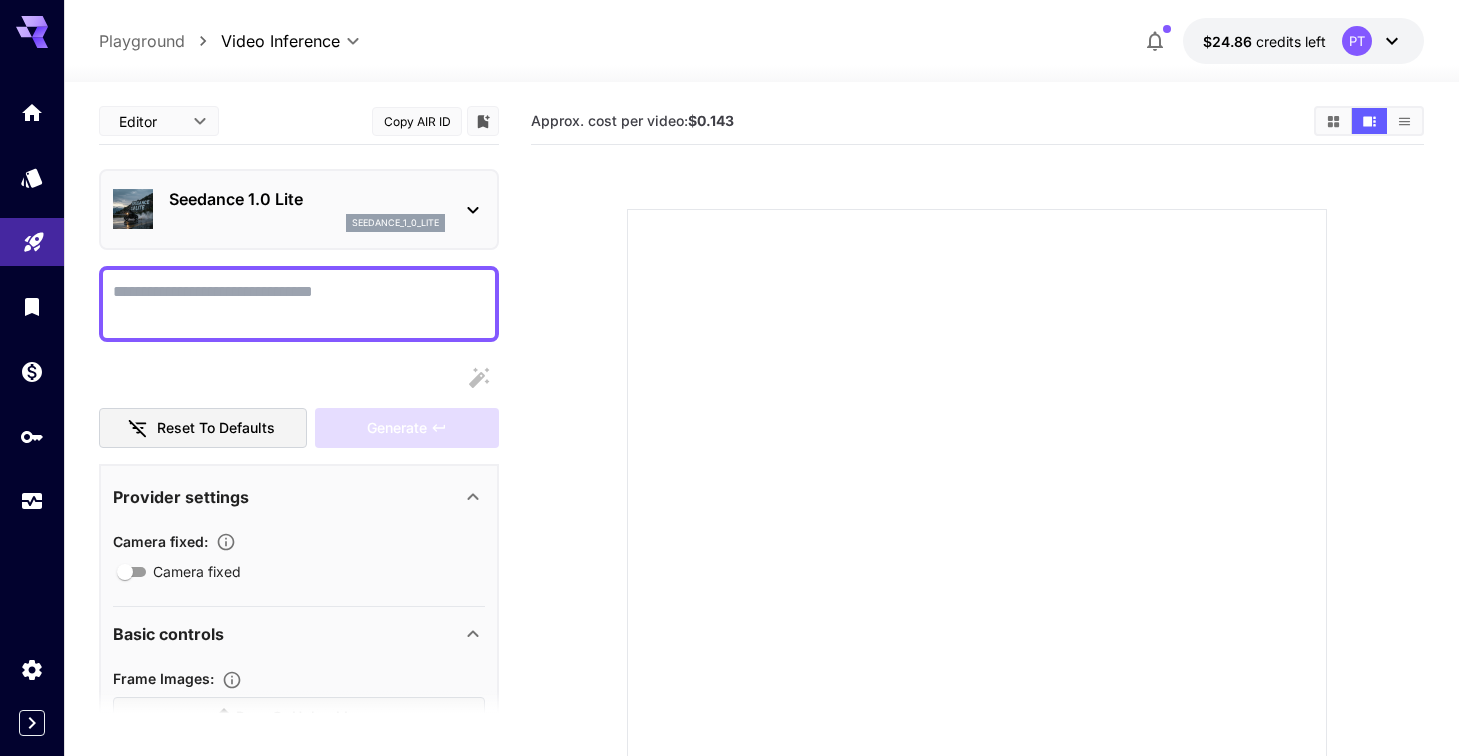 scroll, scrollTop: 0, scrollLeft: 0, axis: both 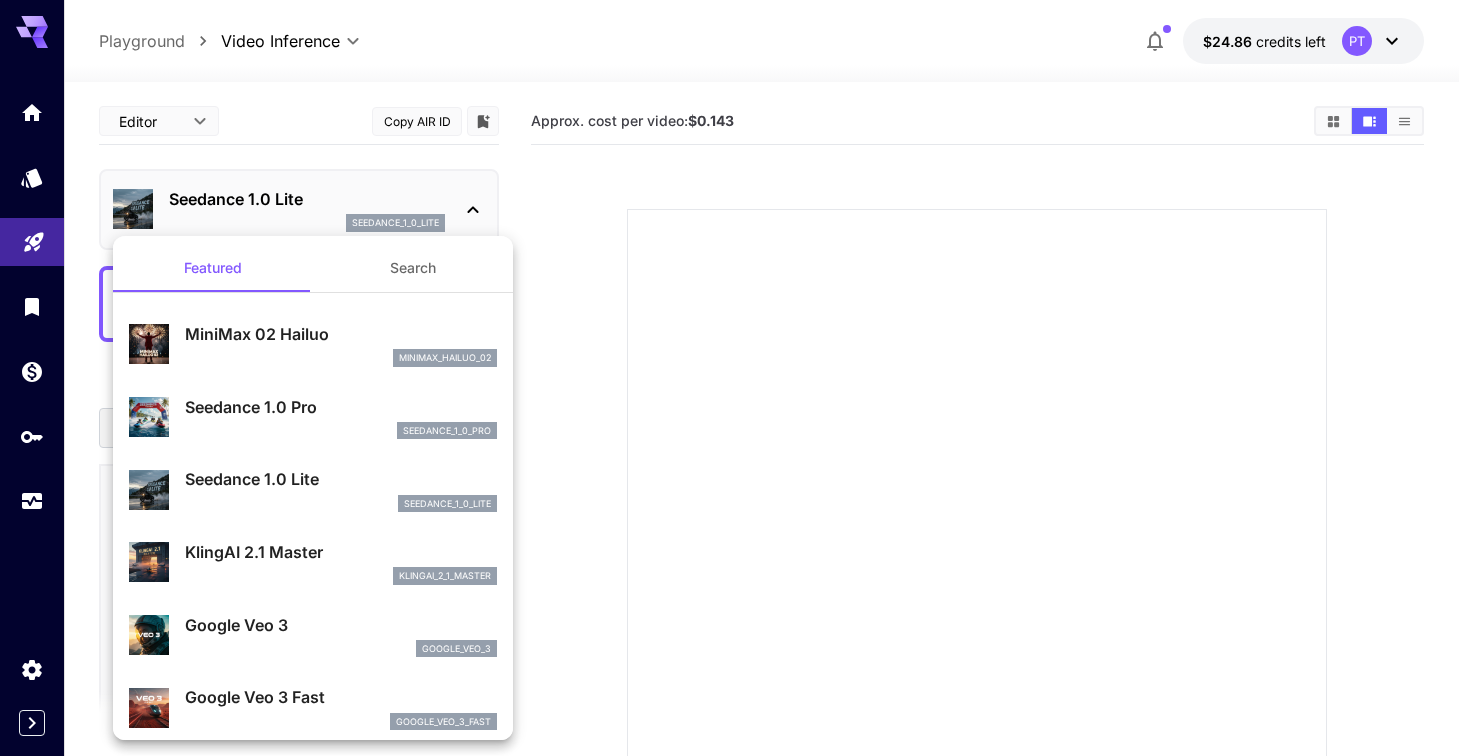 click at bounding box center (729, 378) 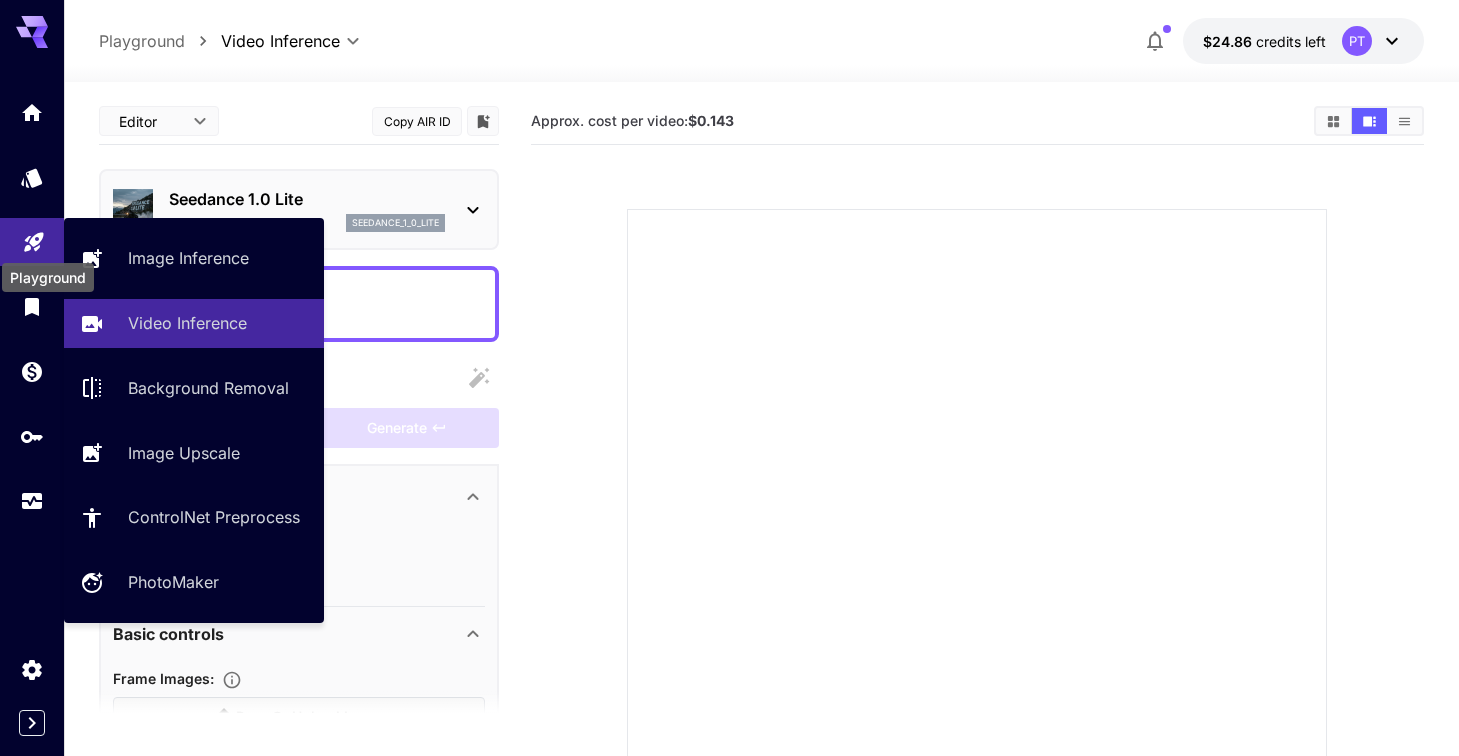 click 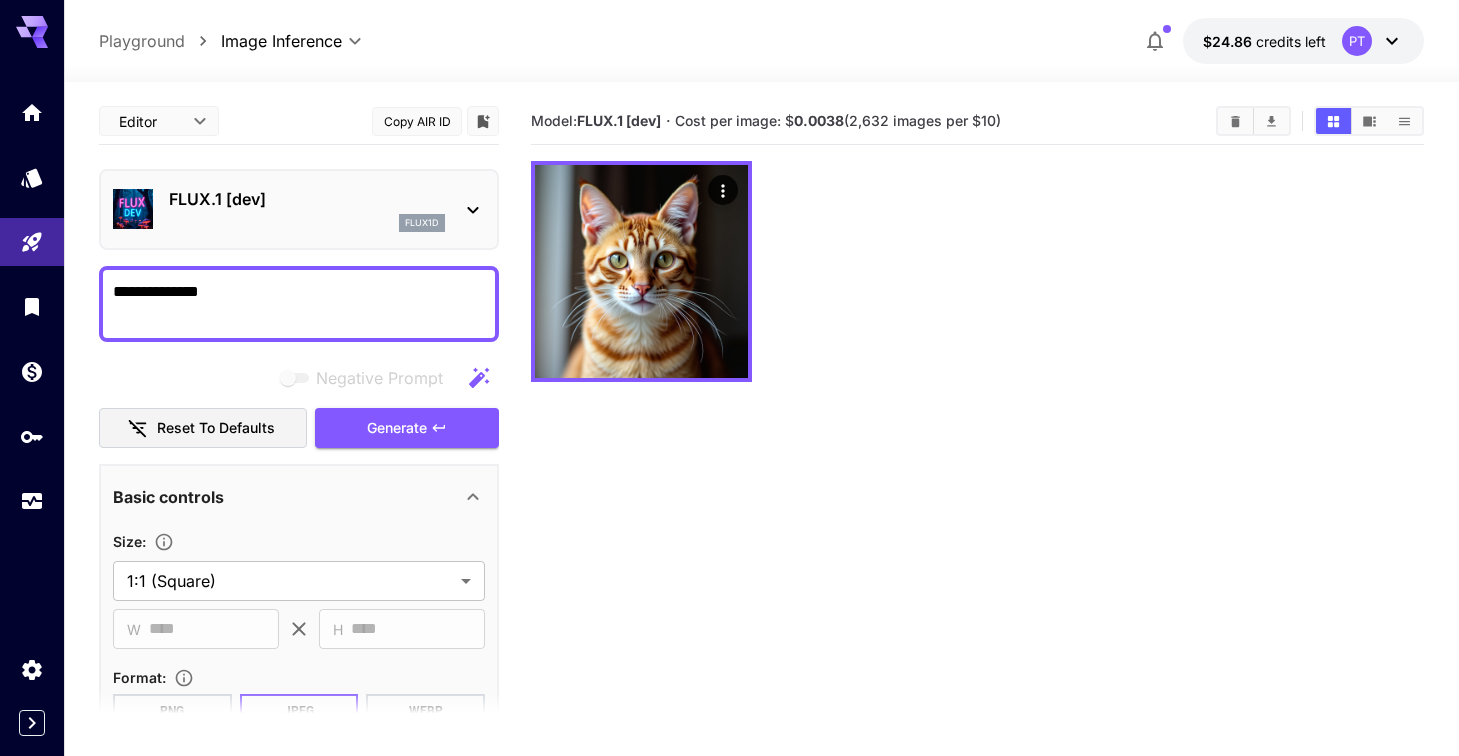click on "**********" at bounding box center (299, 304) 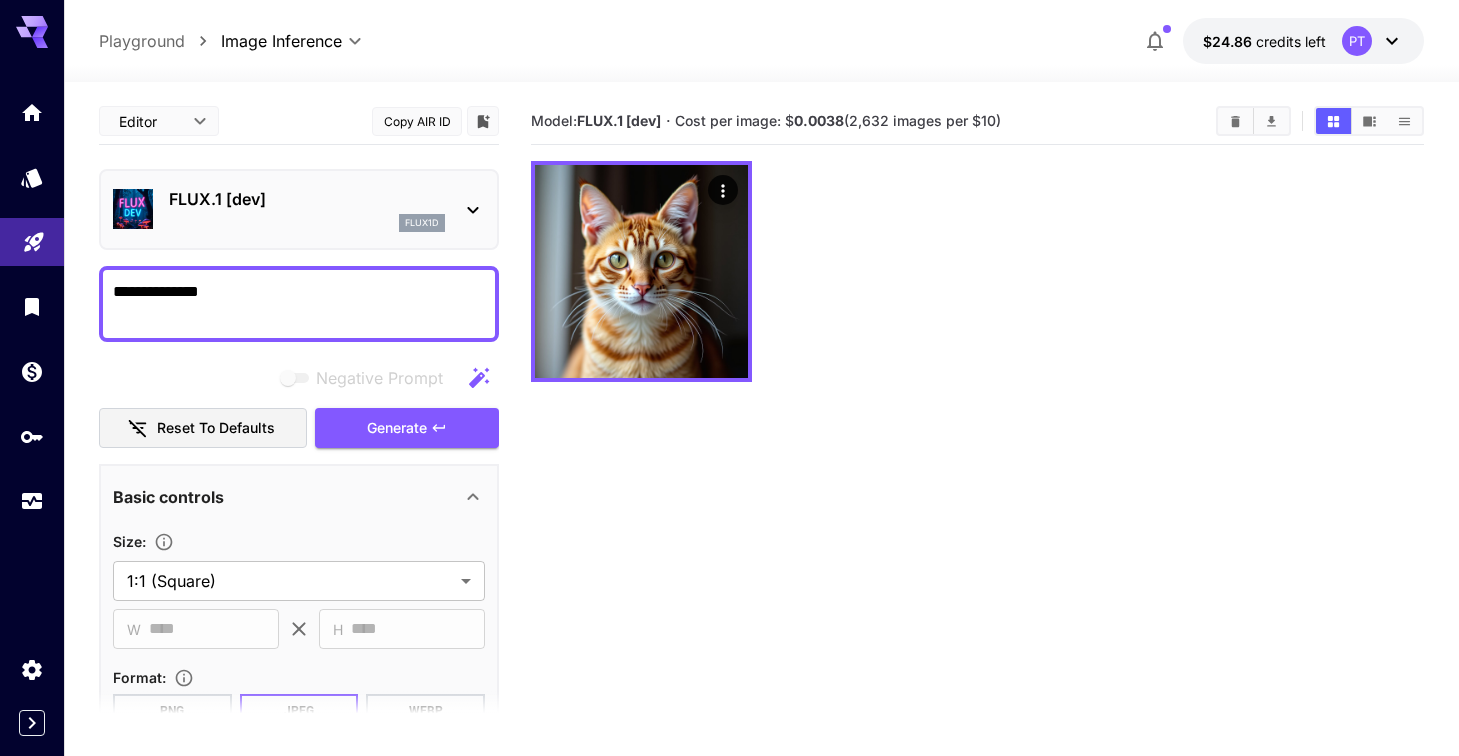 scroll, scrollTop: 0, scrollLeft: 0, axis: both 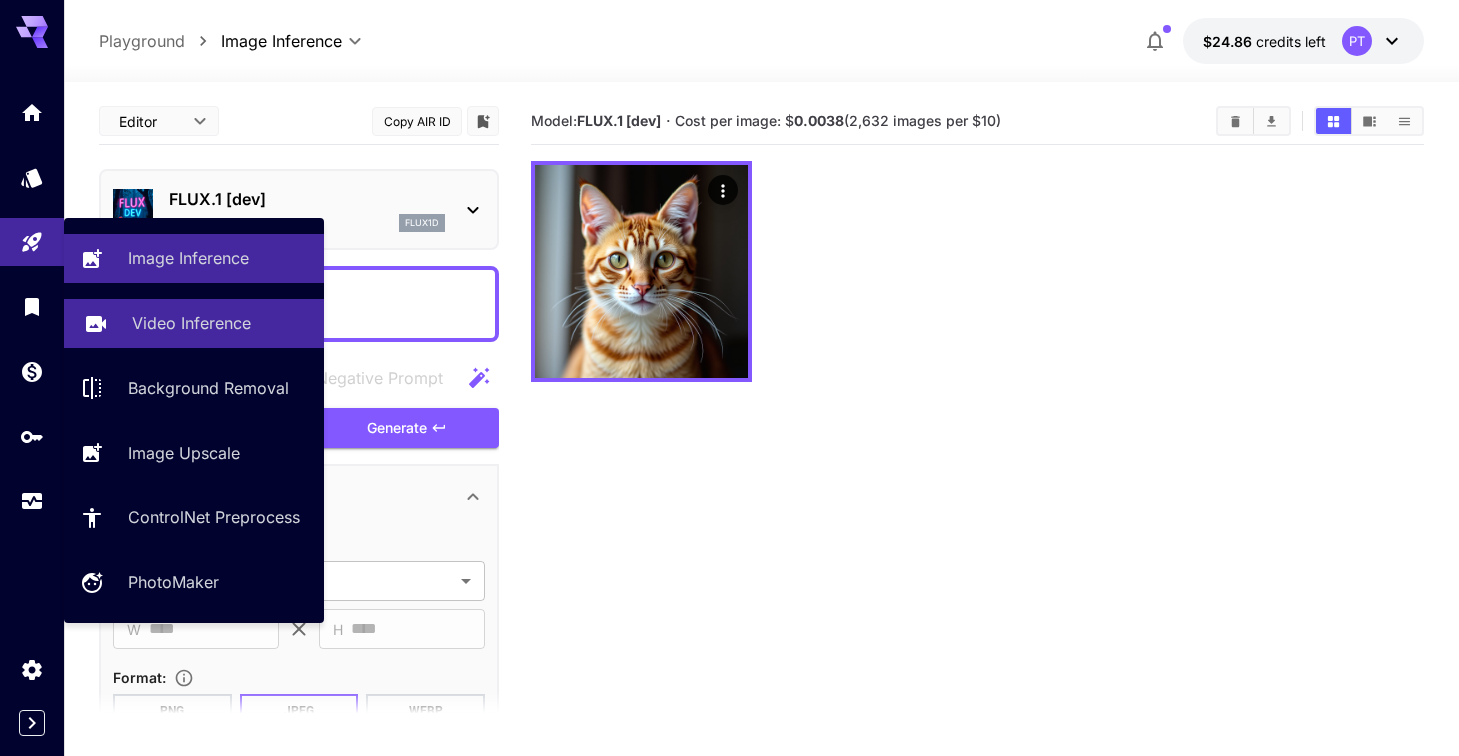 click on "Video Inference" at bounding box center [191, 323] 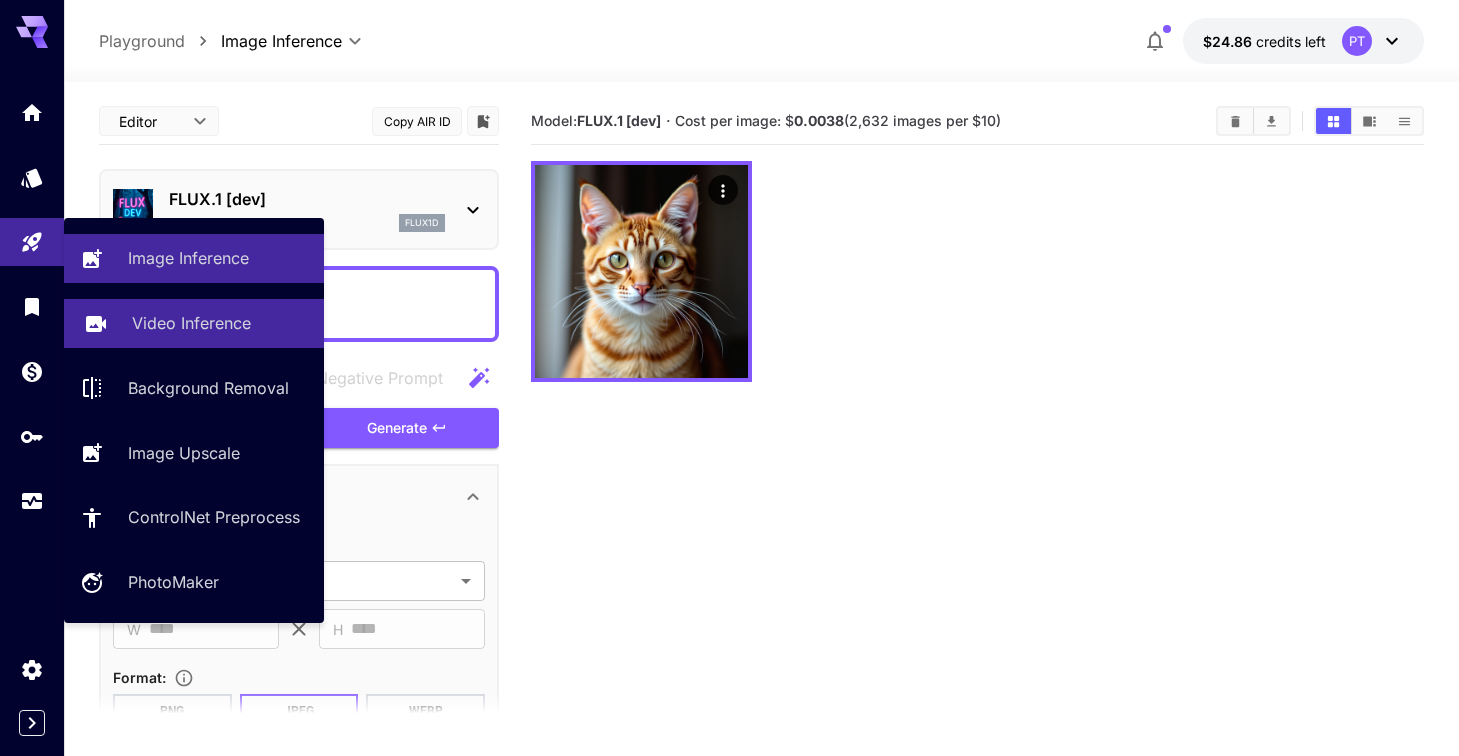 type on "**********" 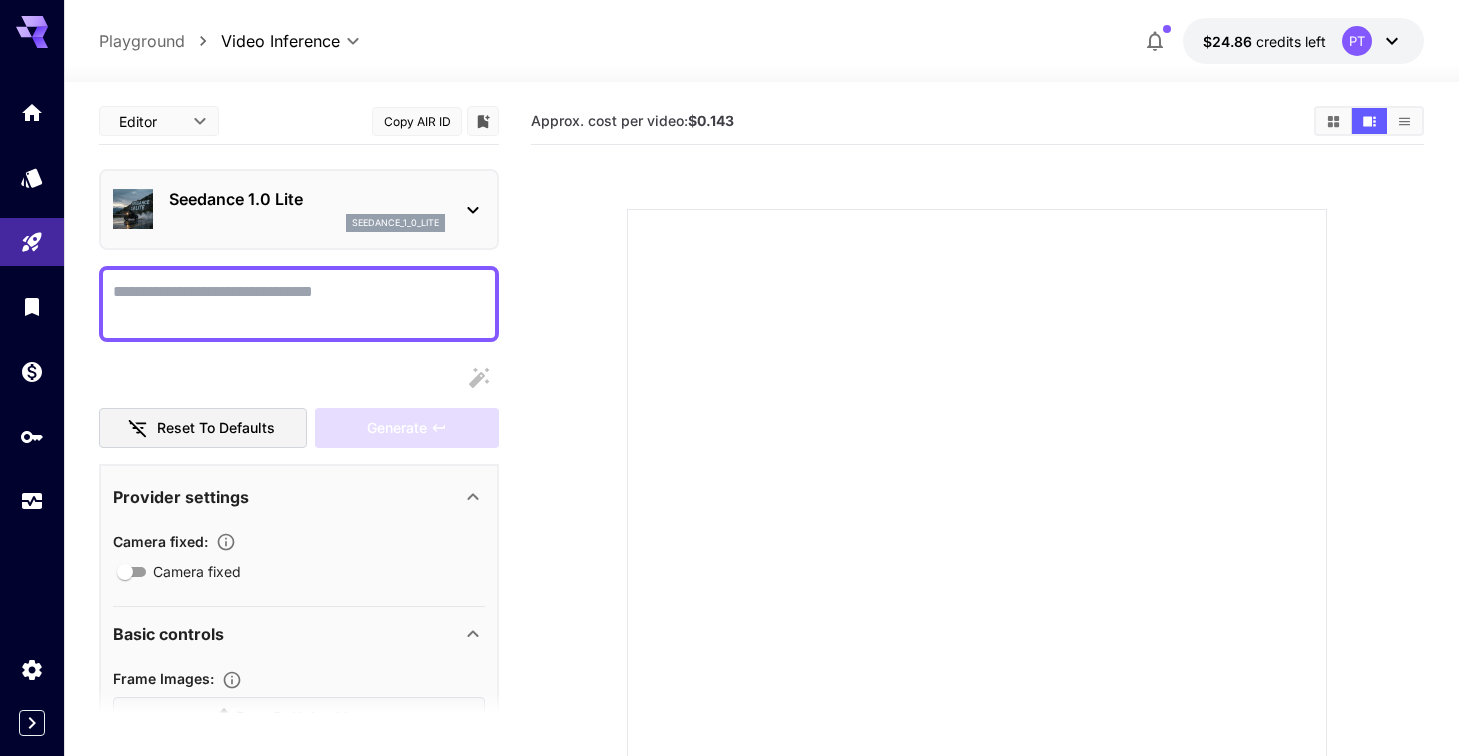 click 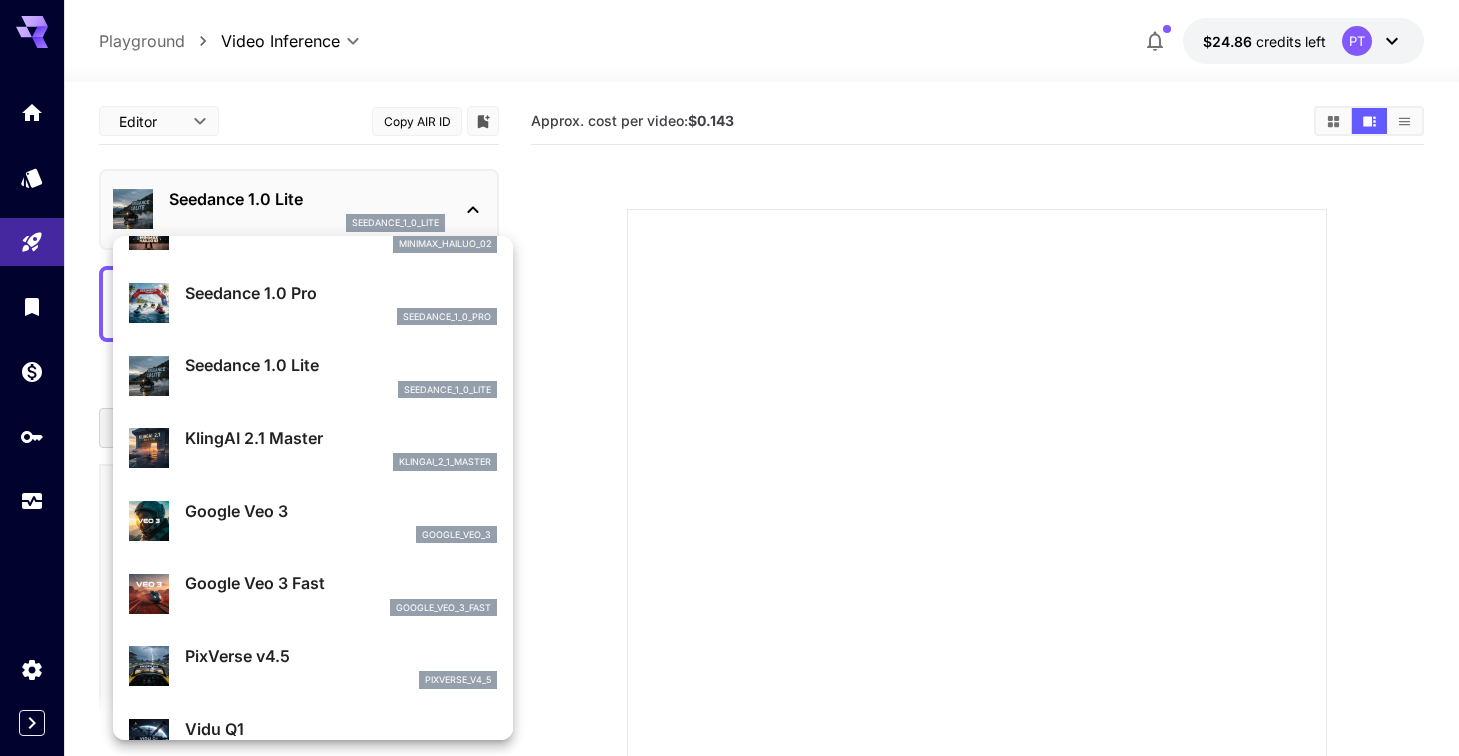 scroll, scrollTop: 115, scrollLeft: 0, axis: vertical 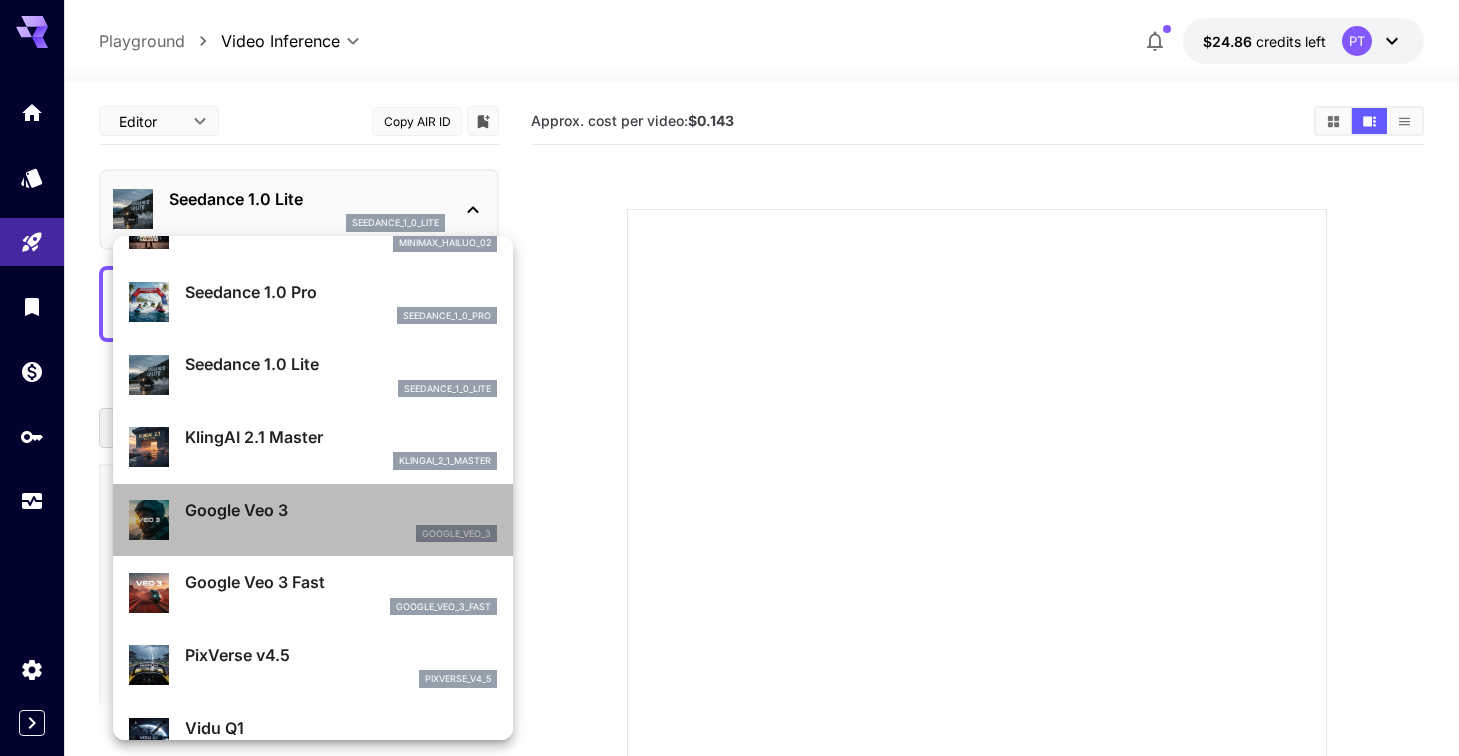 click on "google_veo_3" at bounding box center (341, 534) 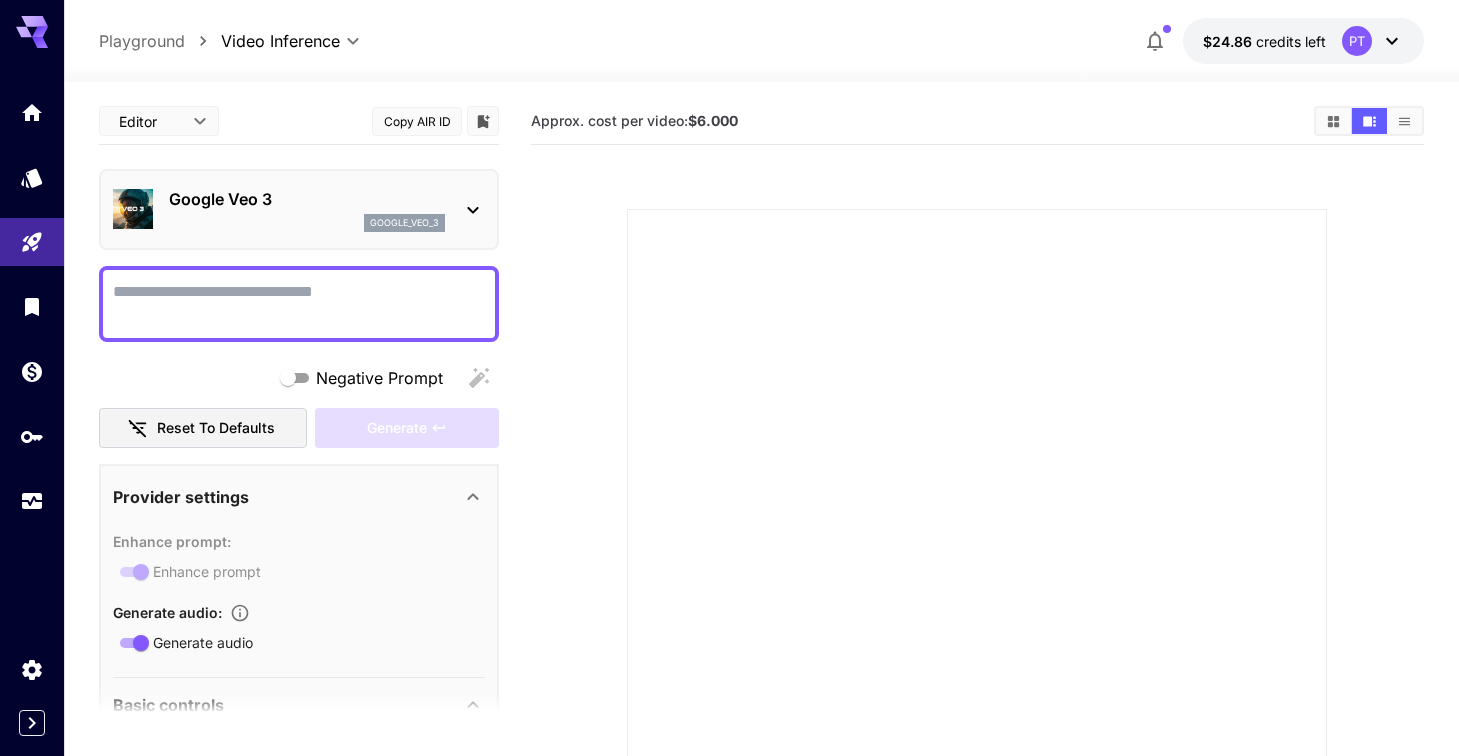 scroll, scrollTop: 0, scrollLeft: 0, axis: both 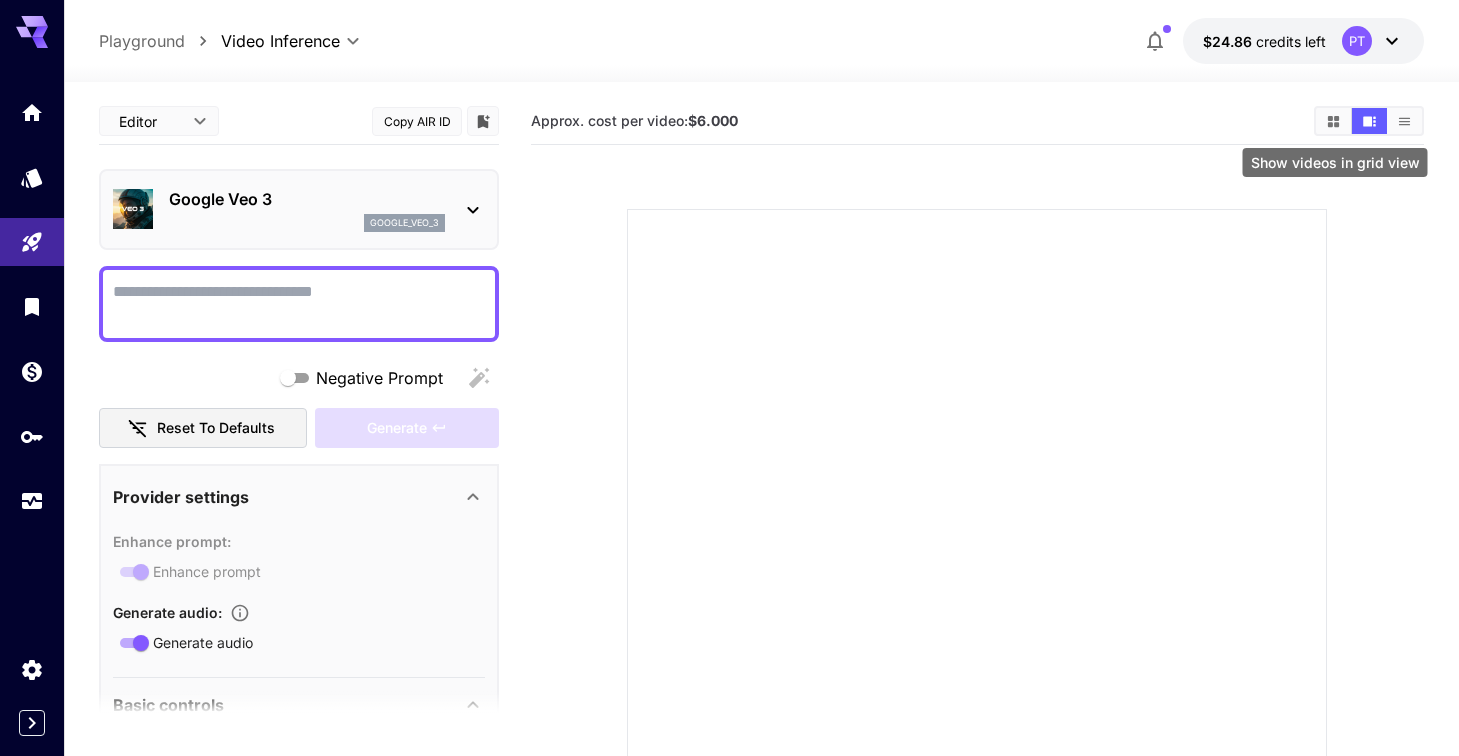 click 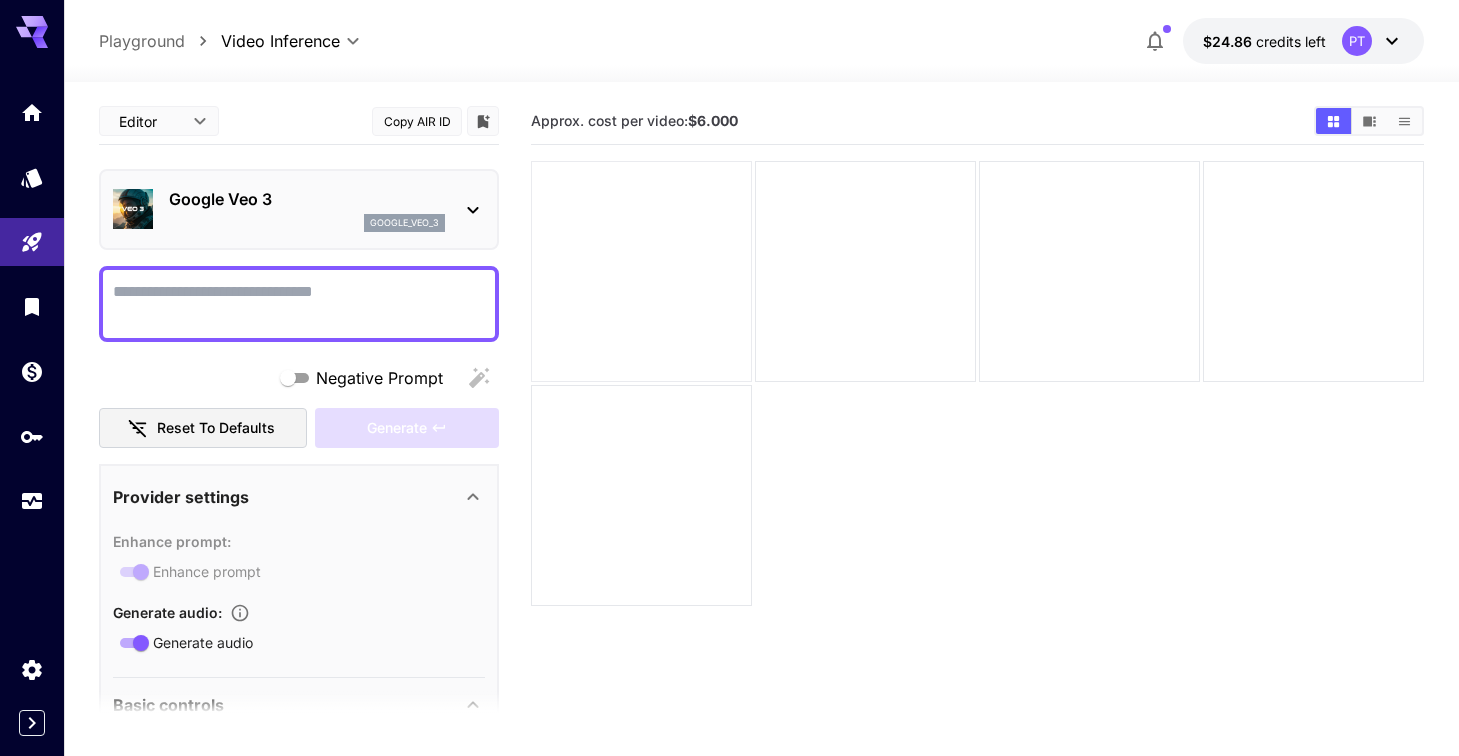 click at bounding box center (641, 271) 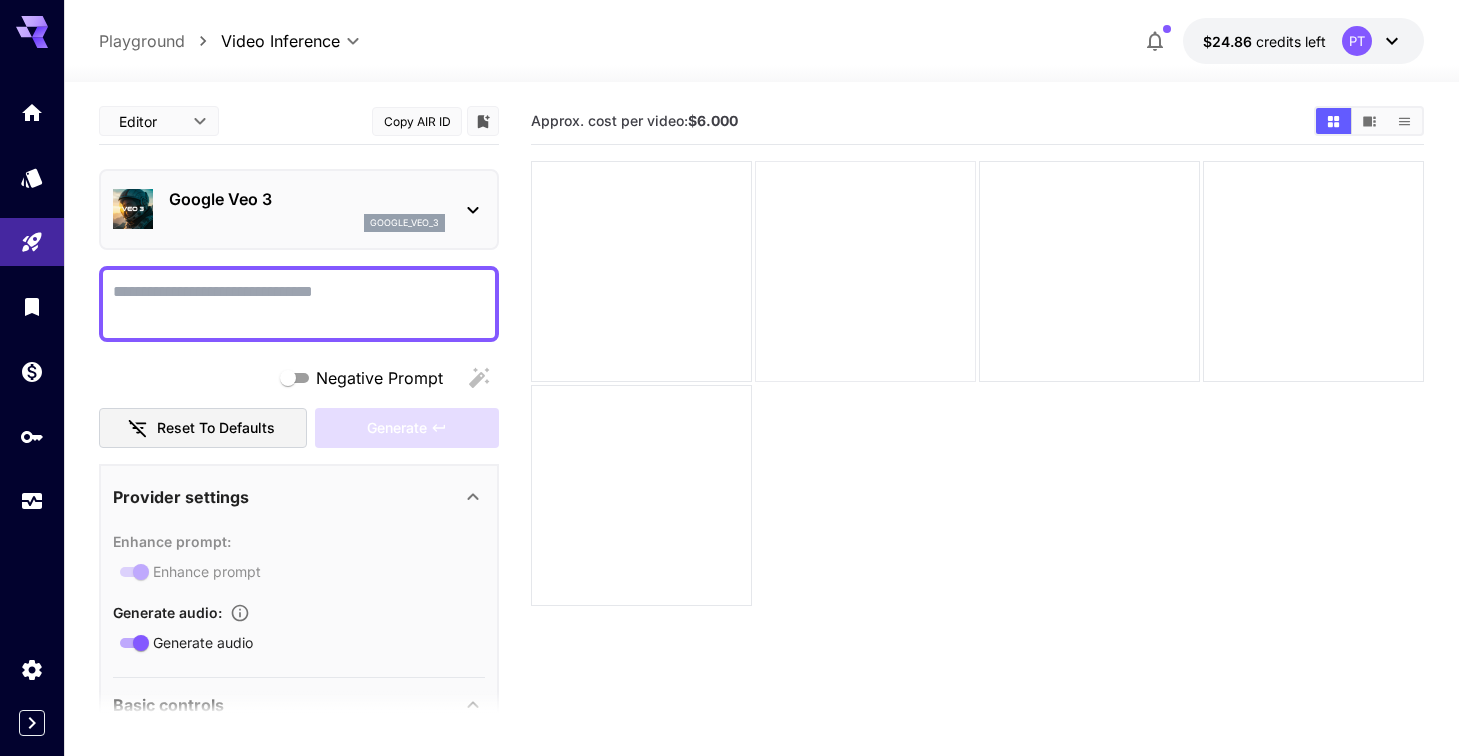 click at bounding box center [865, 271] 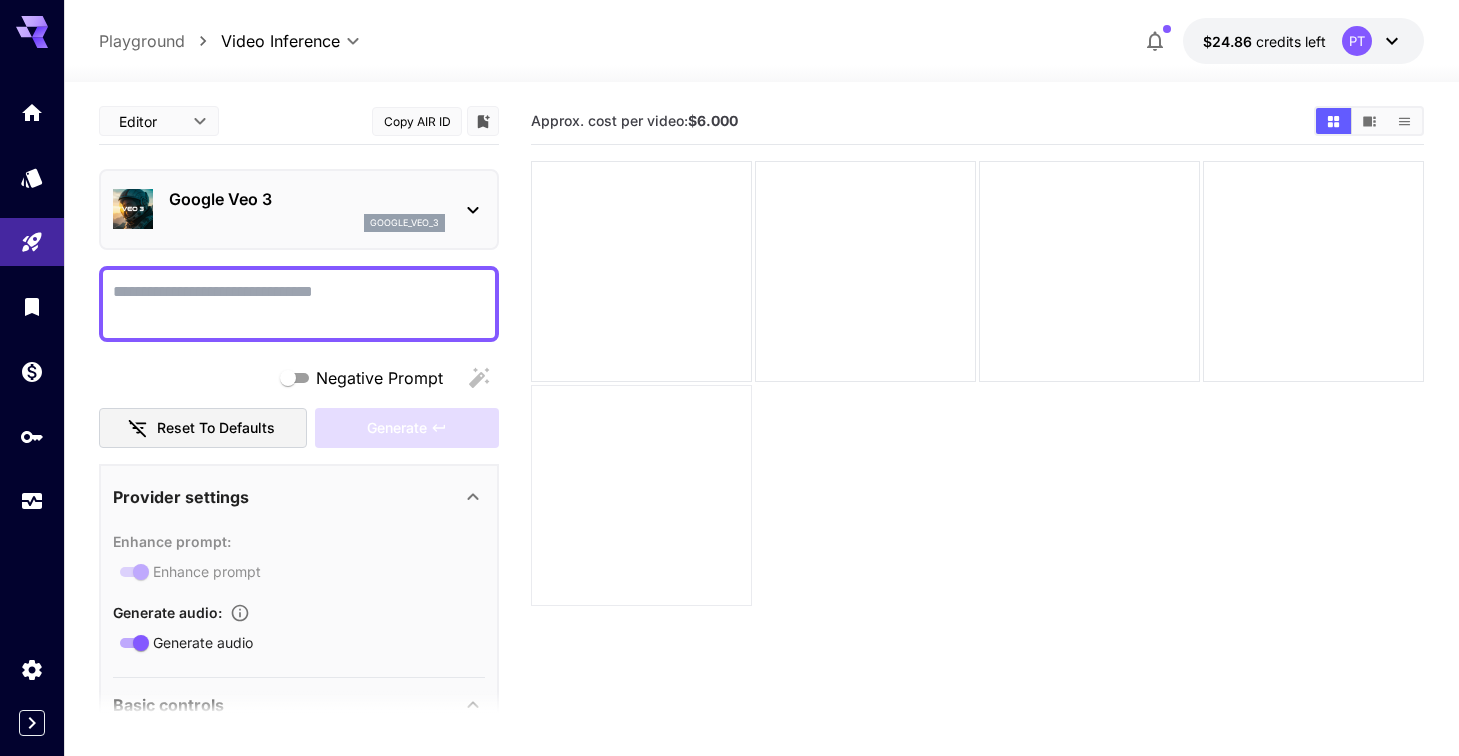 click at bounding box center [641, 495] 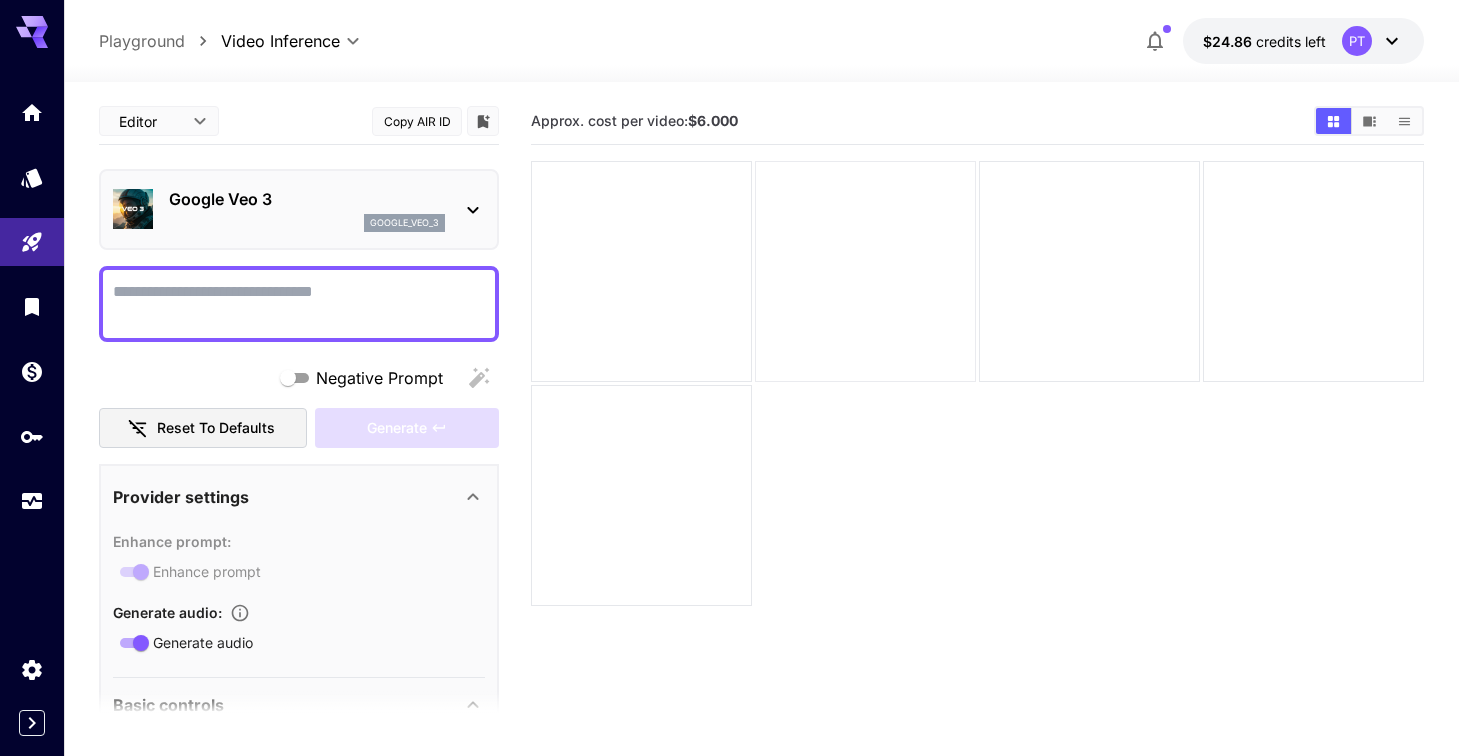 click at bounding box center [865, 271] 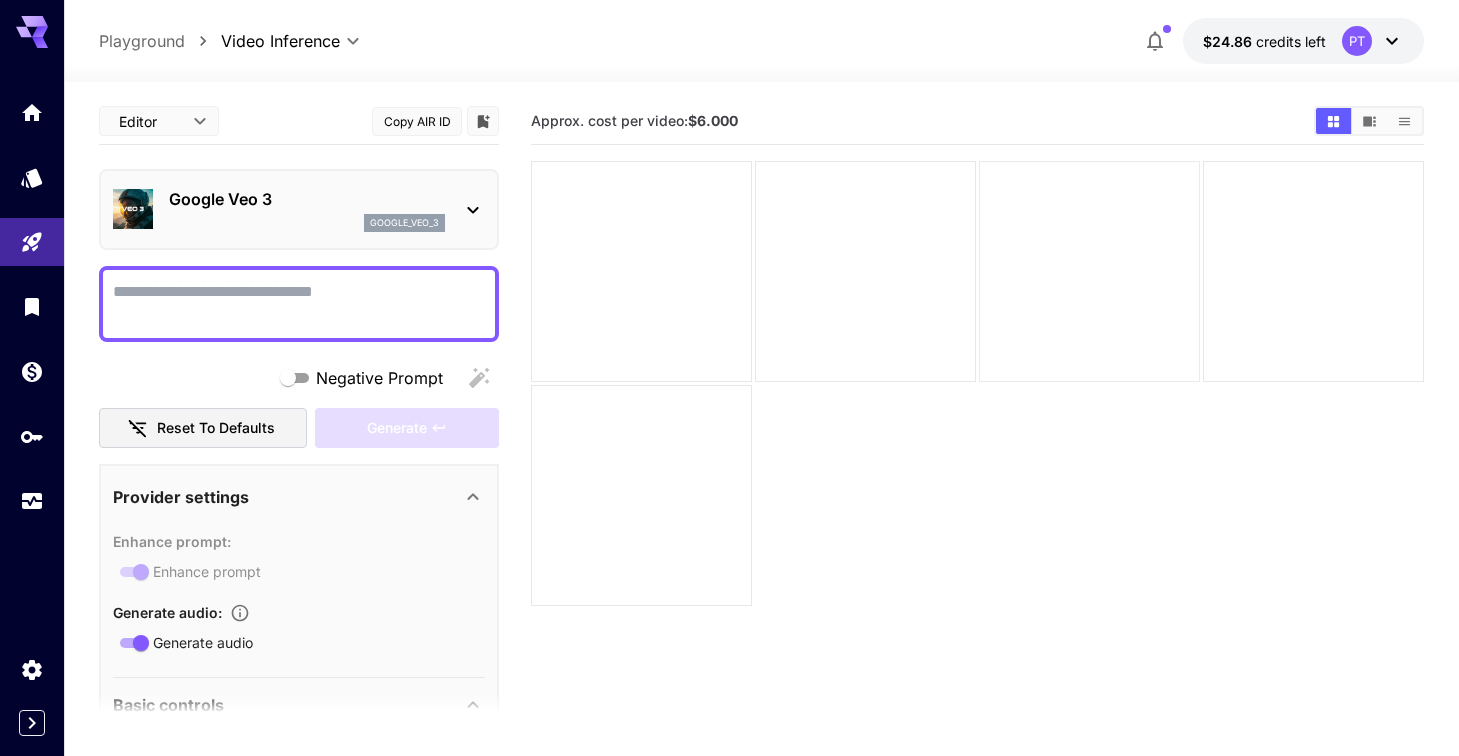 click at bounding box center [1089, 271] 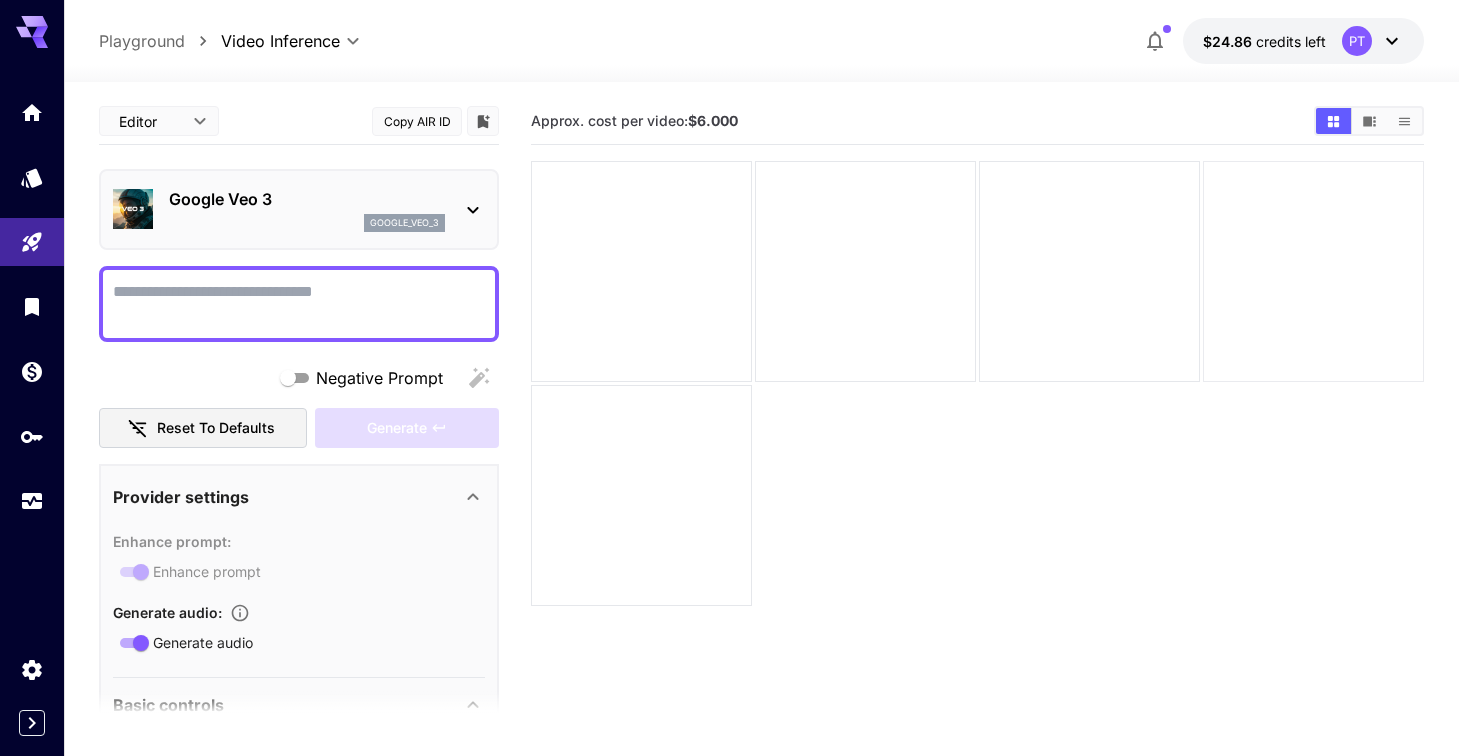 click at bounding box center (1313, 271) 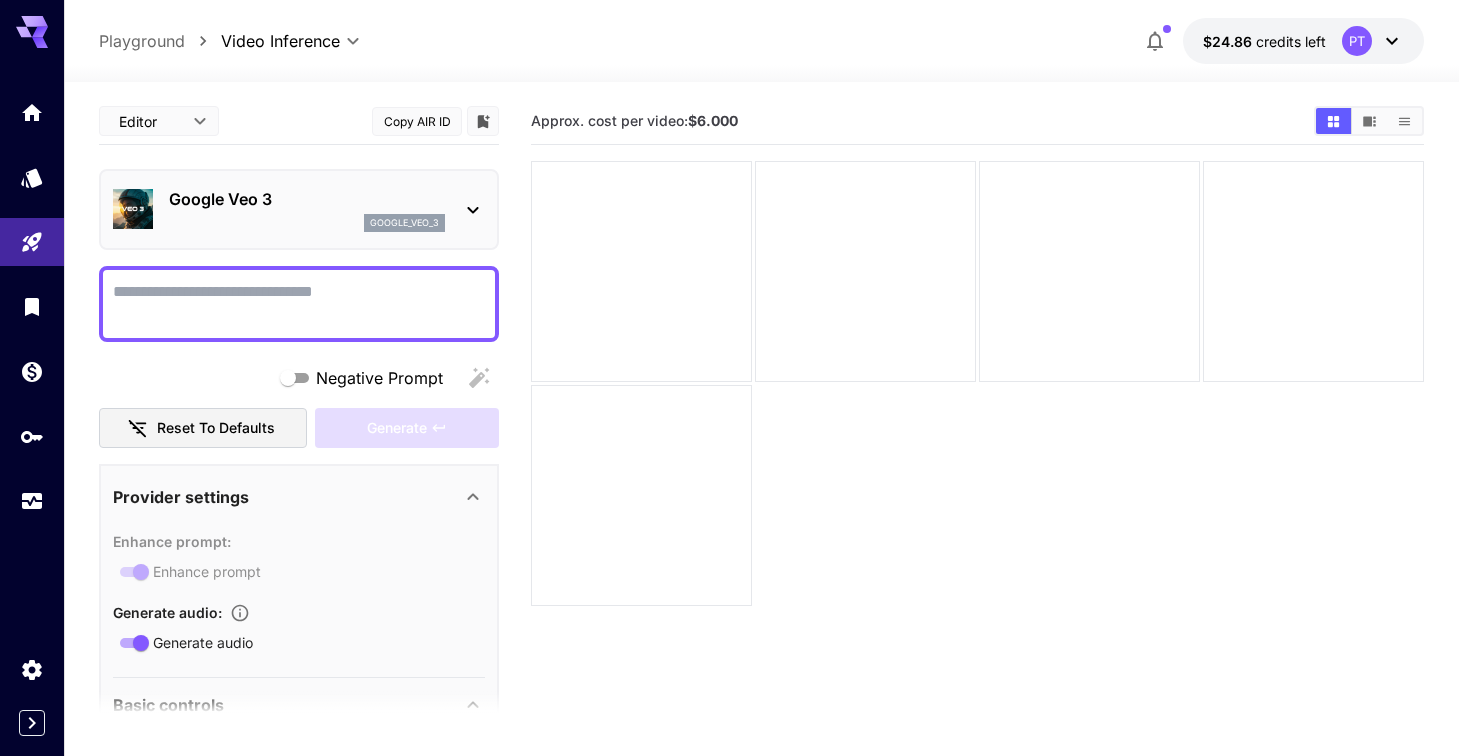click on "$6.000" at bounding box center [713, 120] 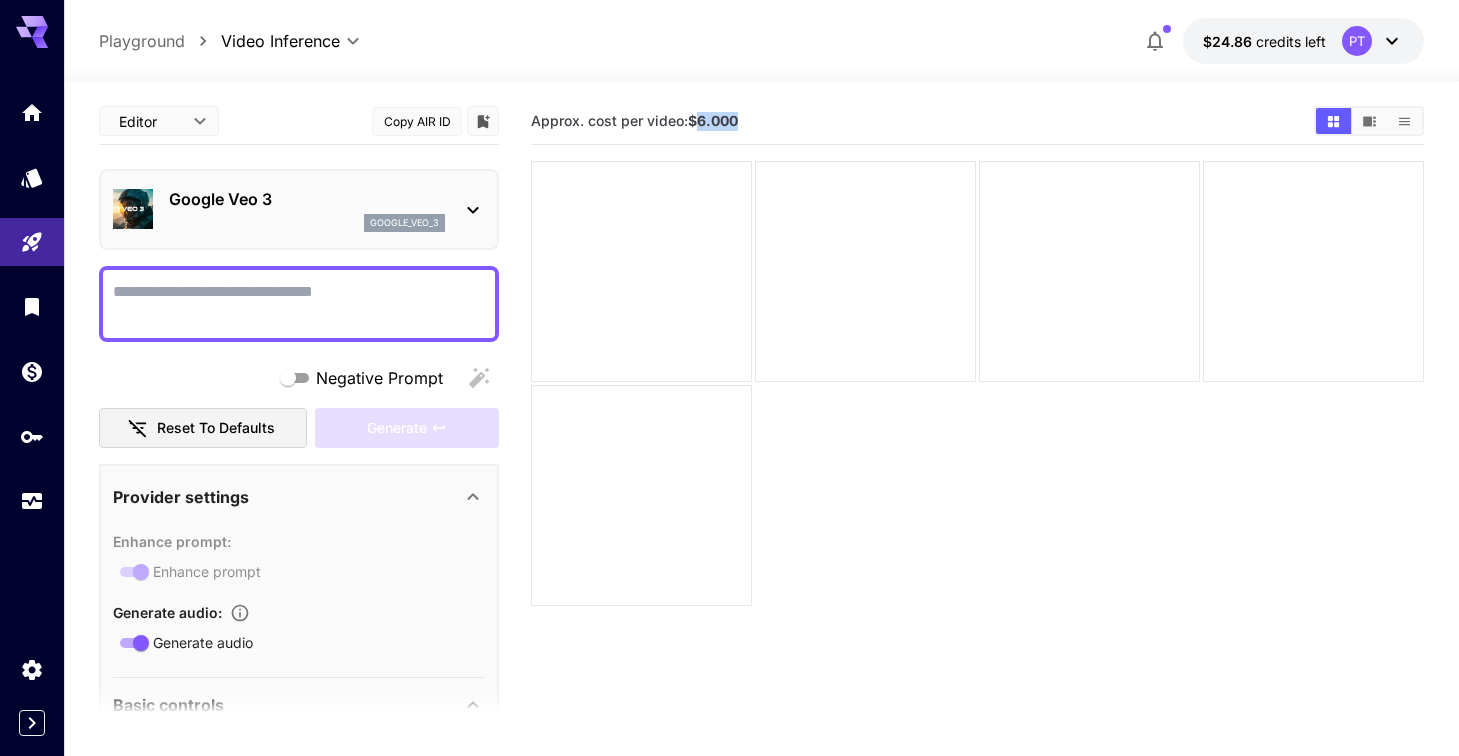 click on "$6.000" at bounding box center [713, 120] 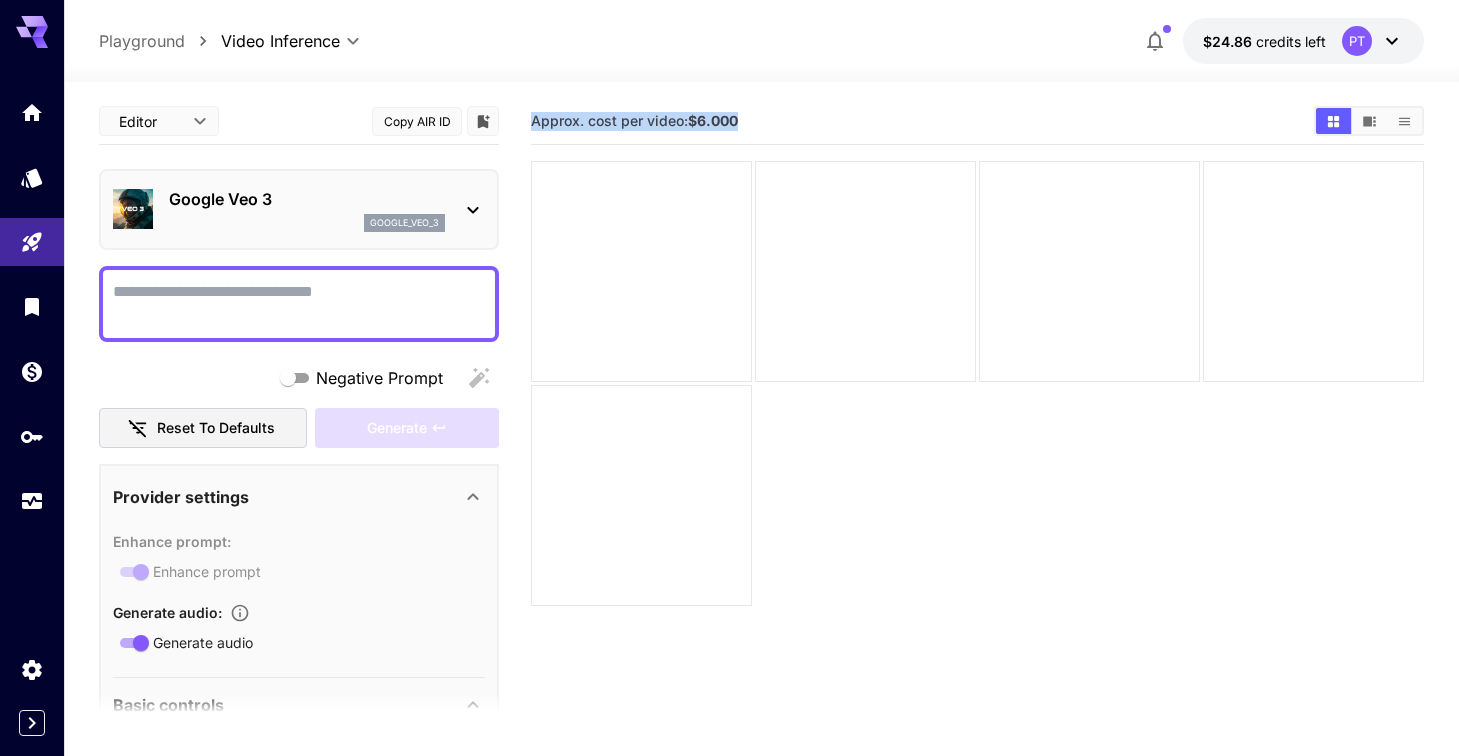 click on "$6.000" at bounding box center (713, 120) 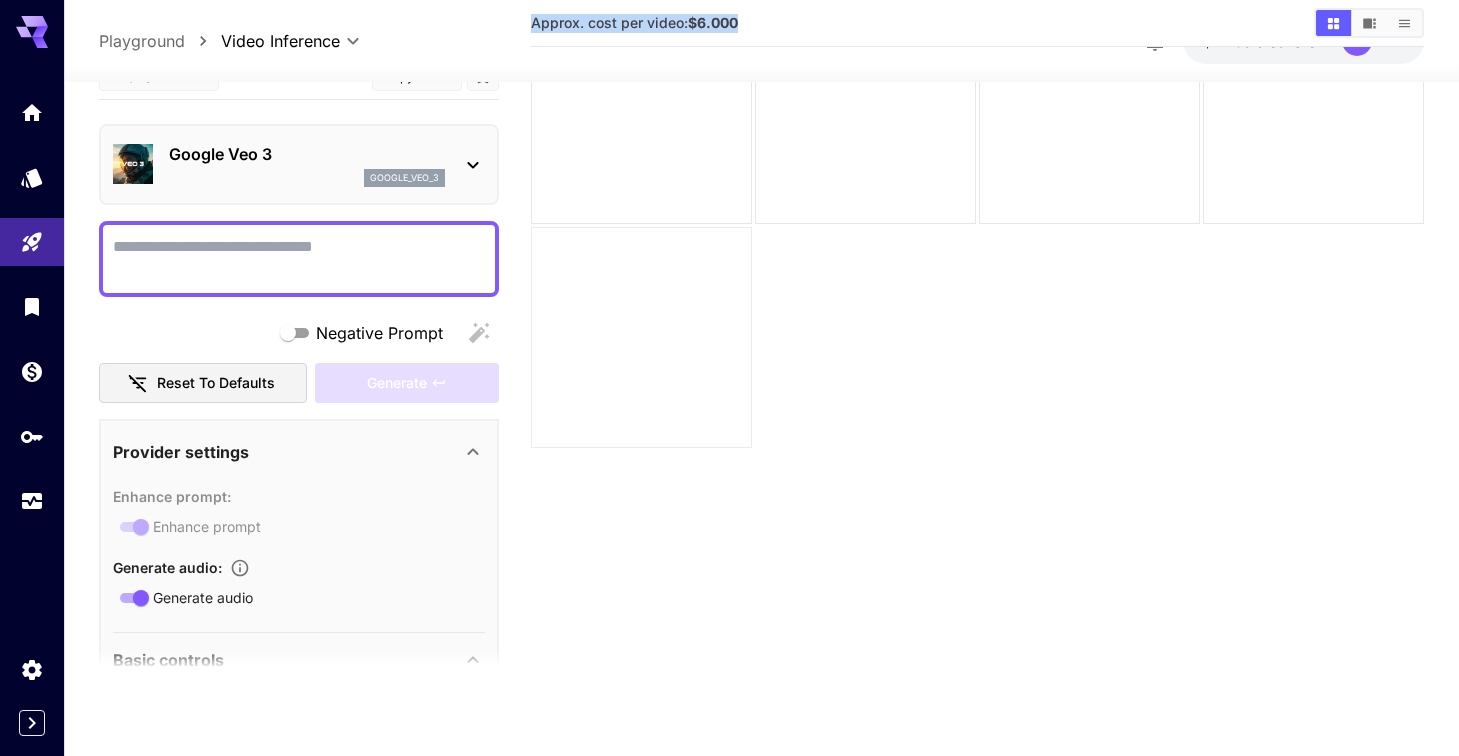 scroll, scrollTop: 158, scrollLeft: 0, axis: vertical 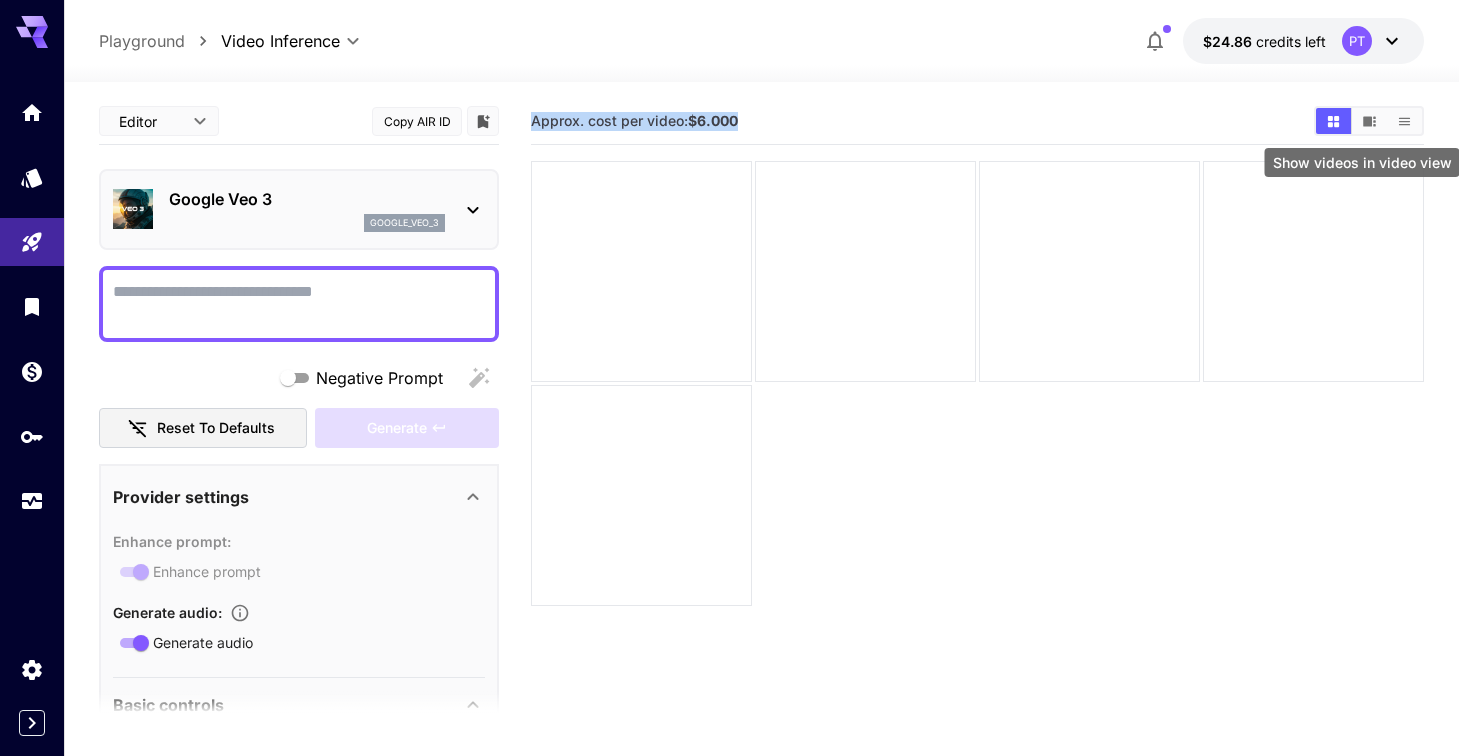 click 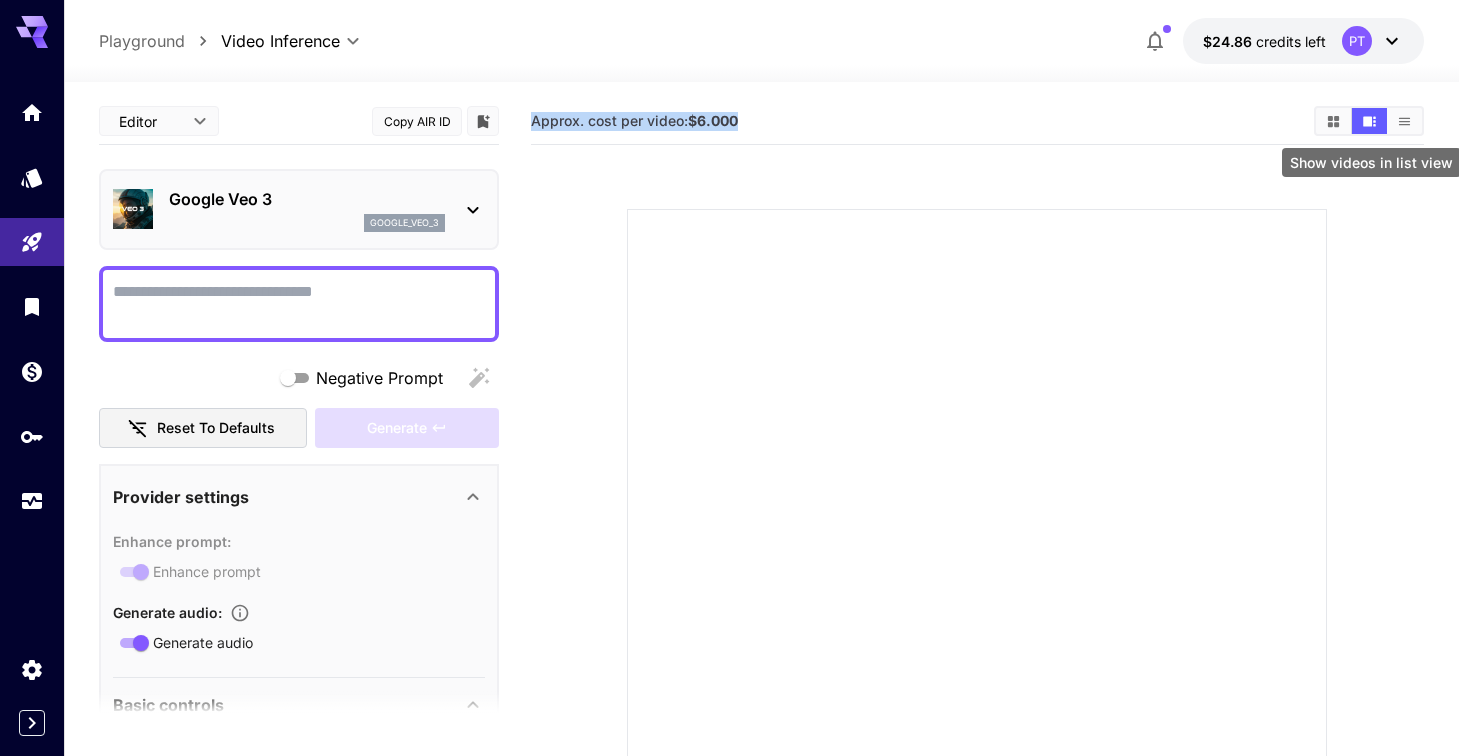 click 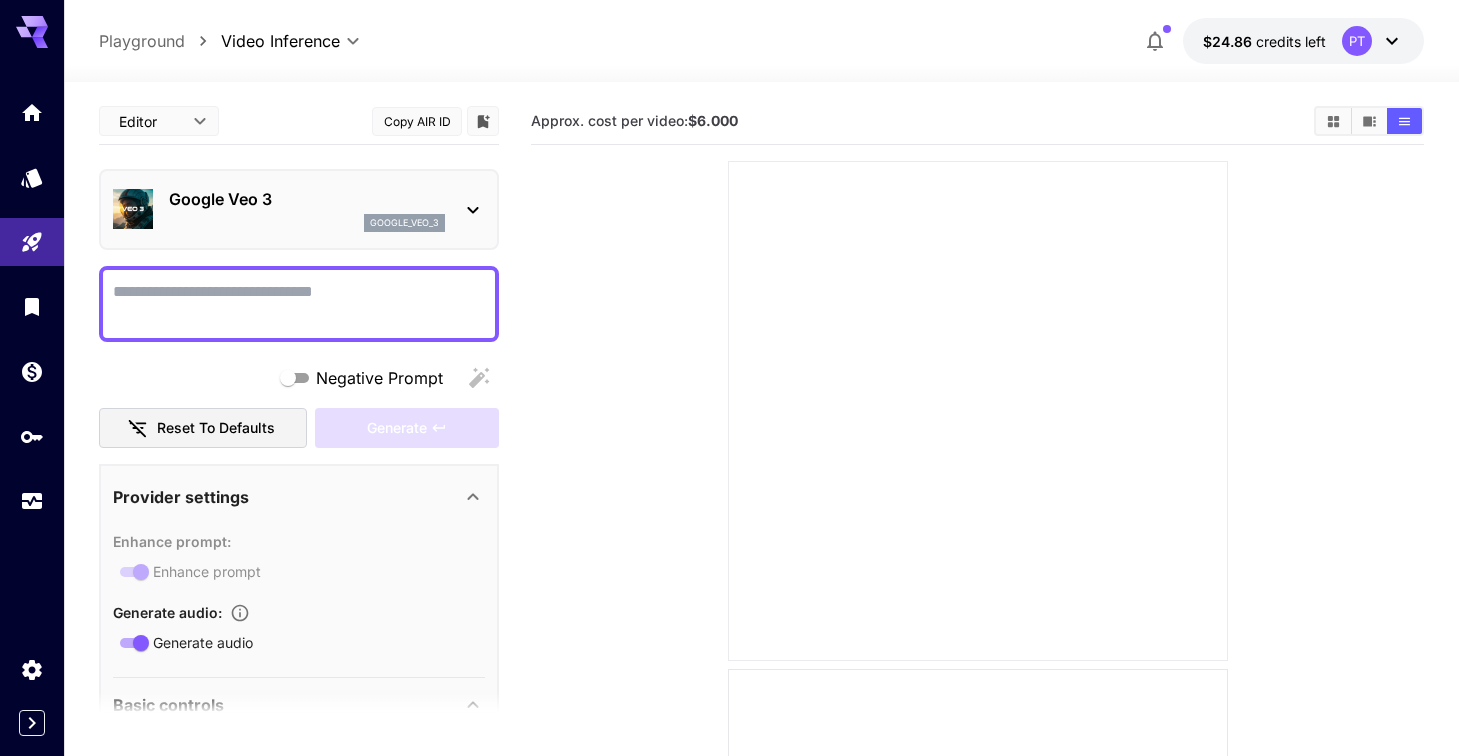 click at bounding box center [978, 411] 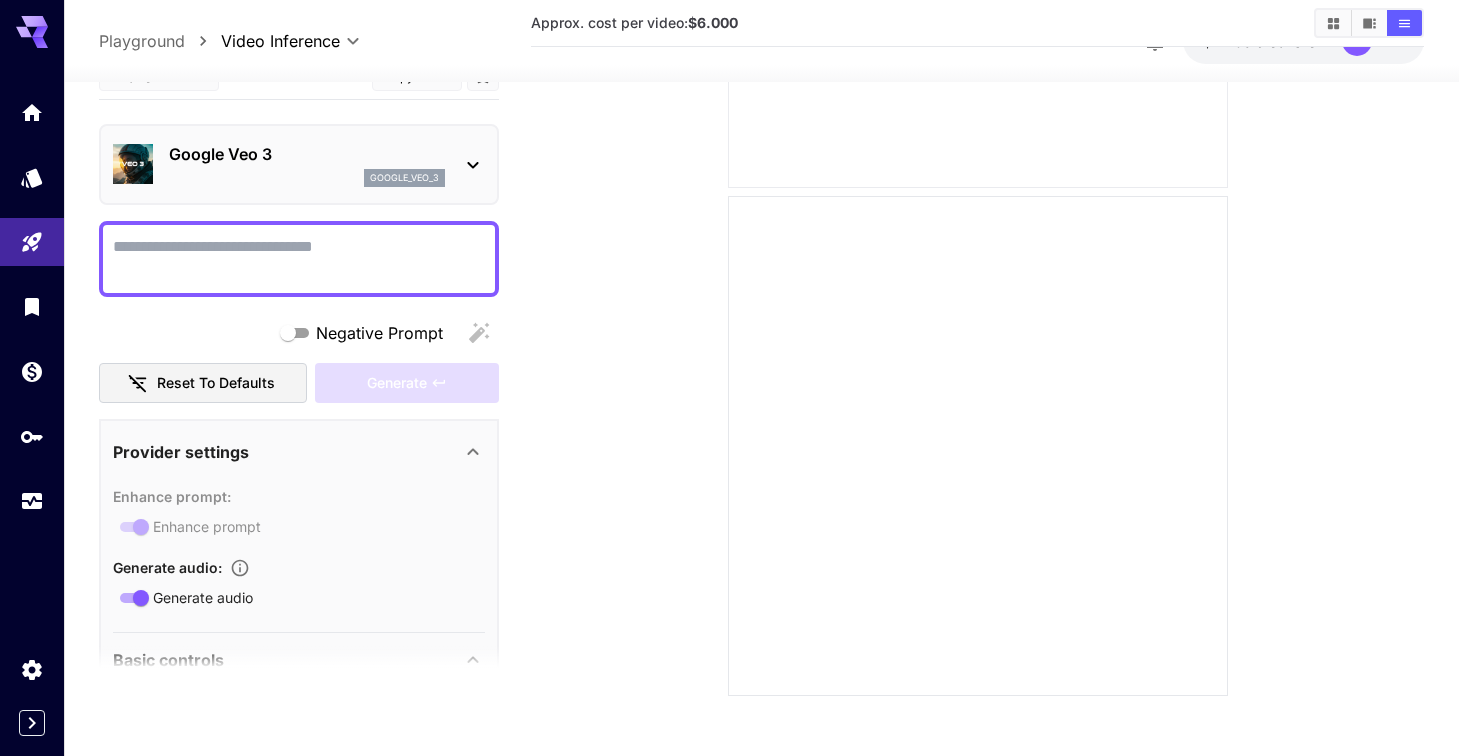 scroll, scrollTop: 1489, scrollLeft: 0, axis: vertical 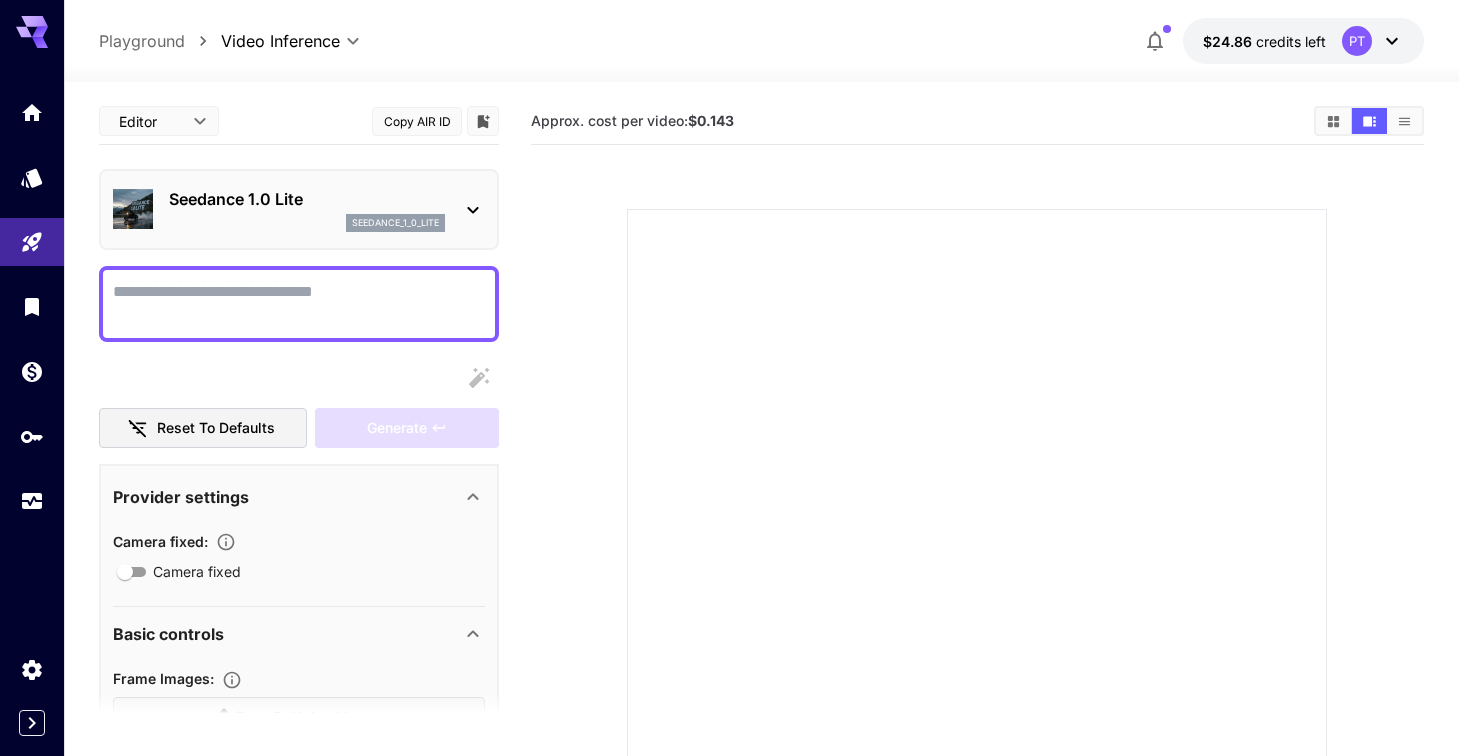 click on "Playground" at bounding box center (142, 41) 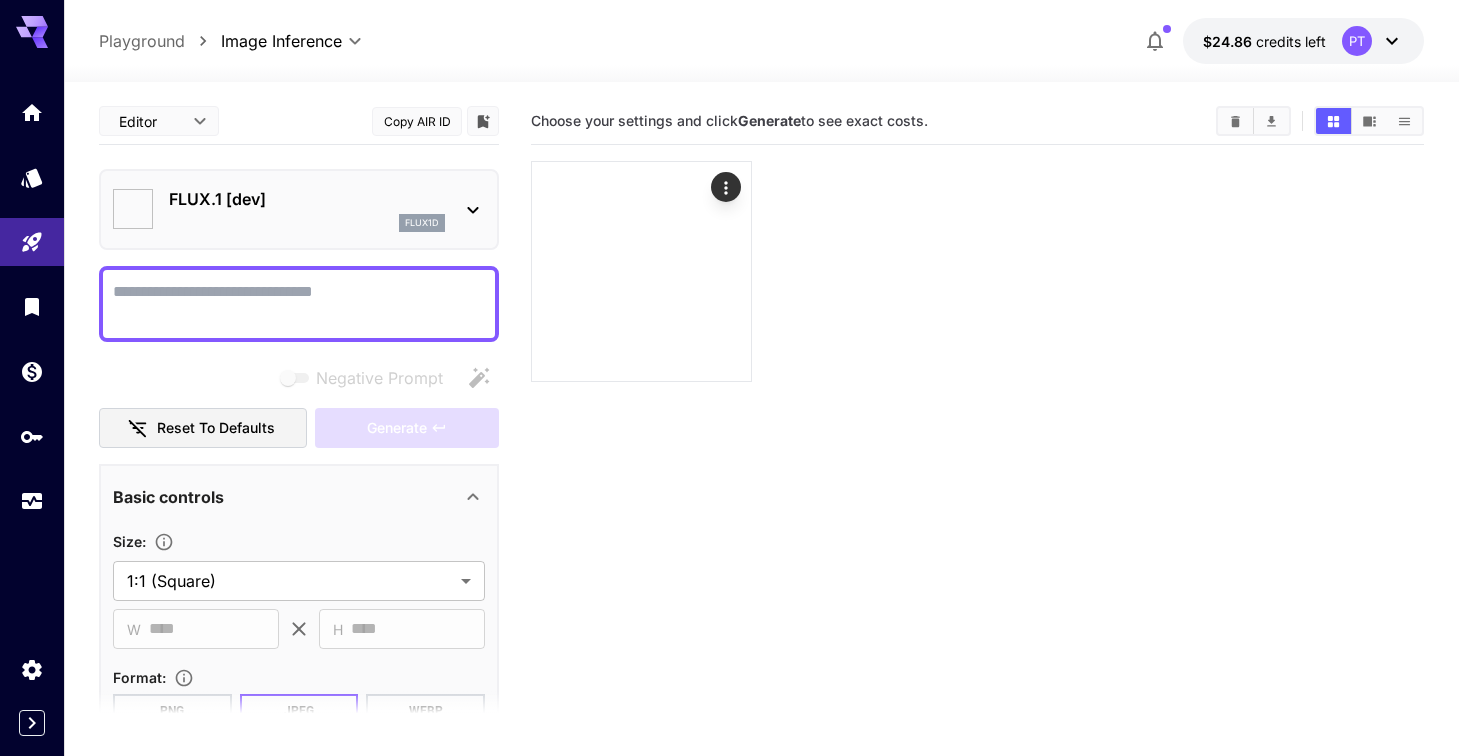 type on "**********" 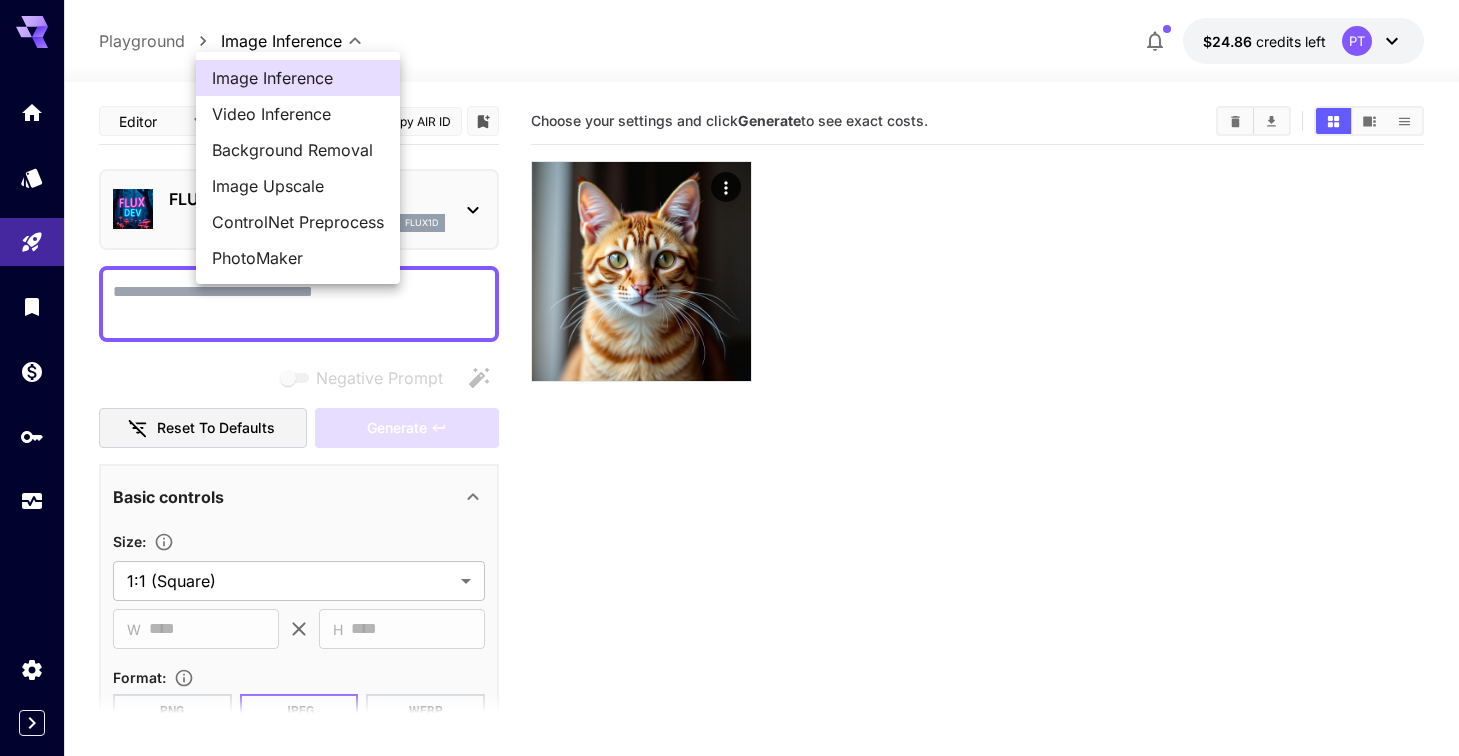 click on "**********" at bounding box center (729, 457) 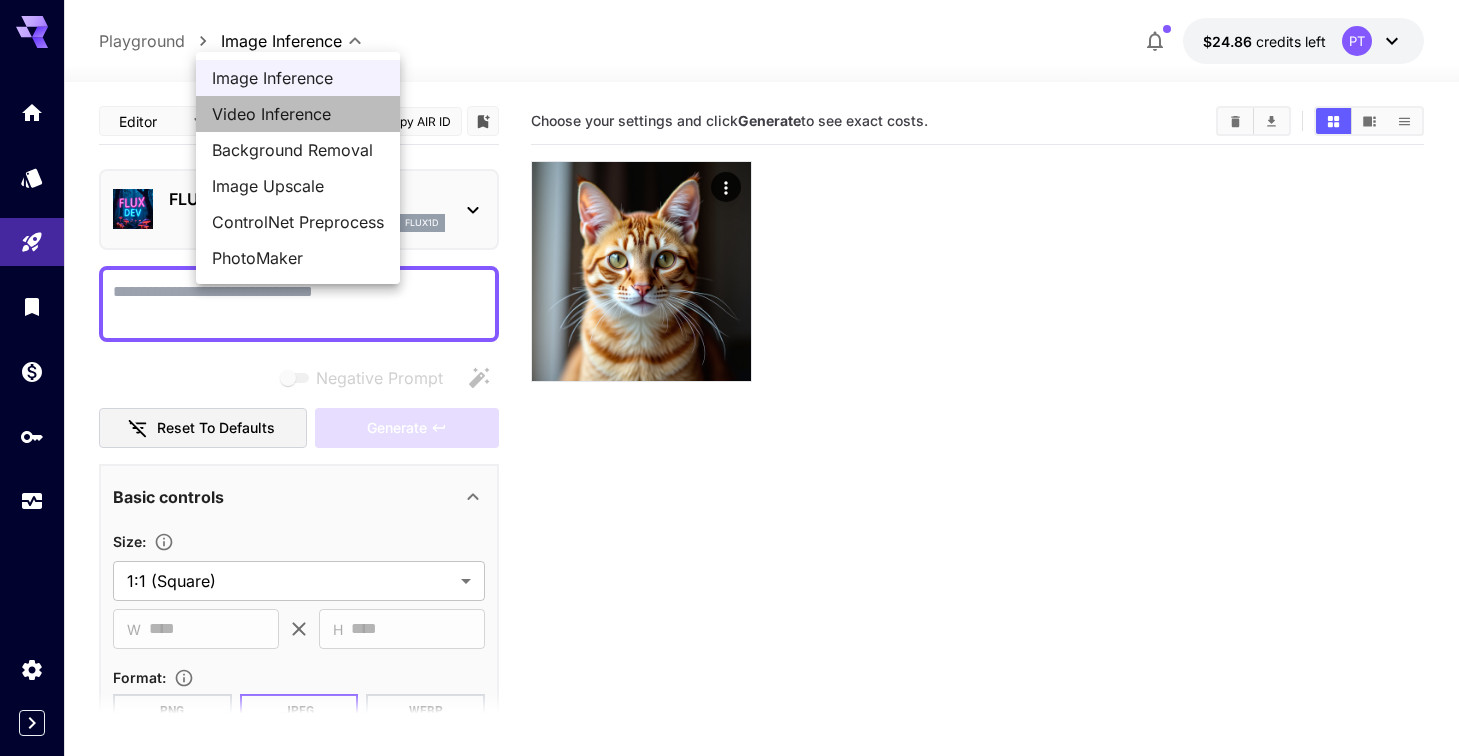 click on "Video Inference" at bounding box center [298, 114] 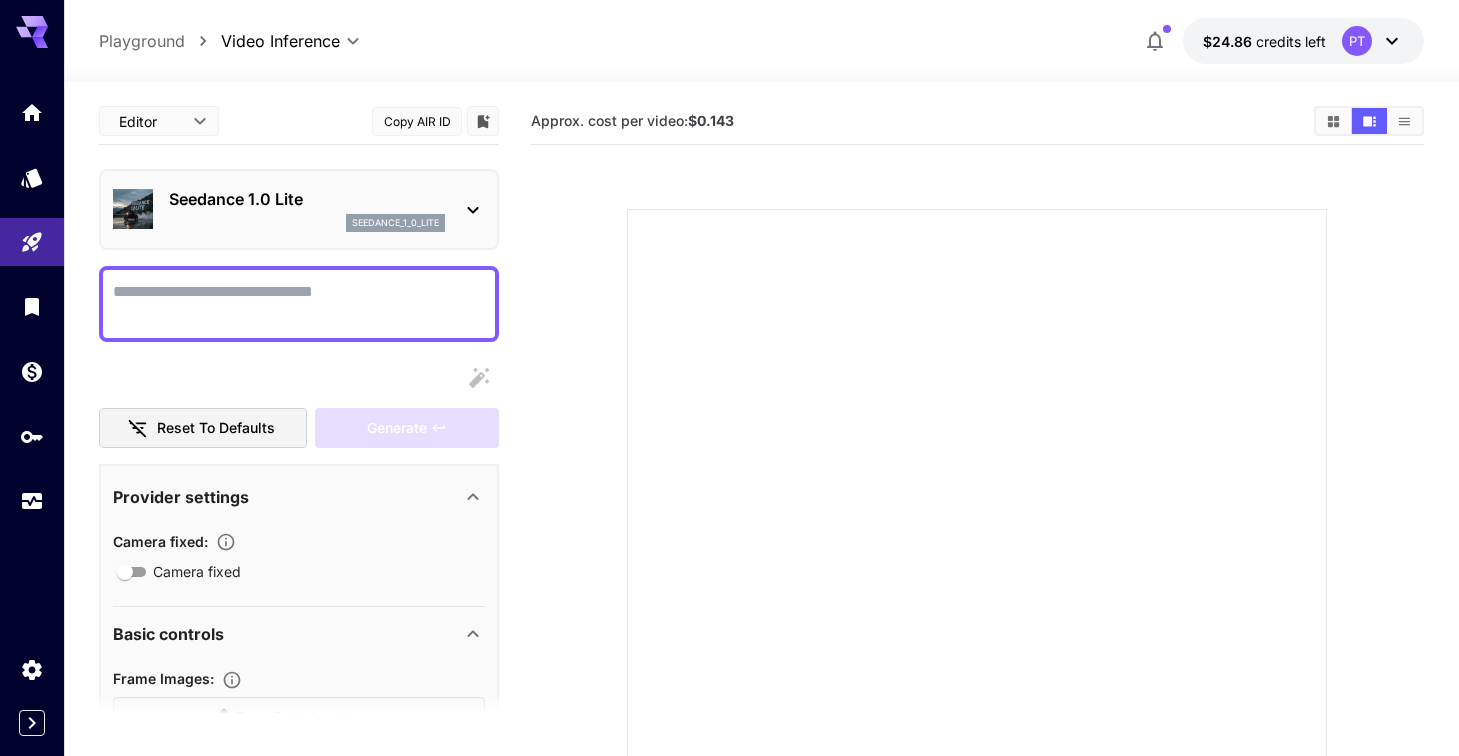 click on "**********" at bounding box center (729, 484) 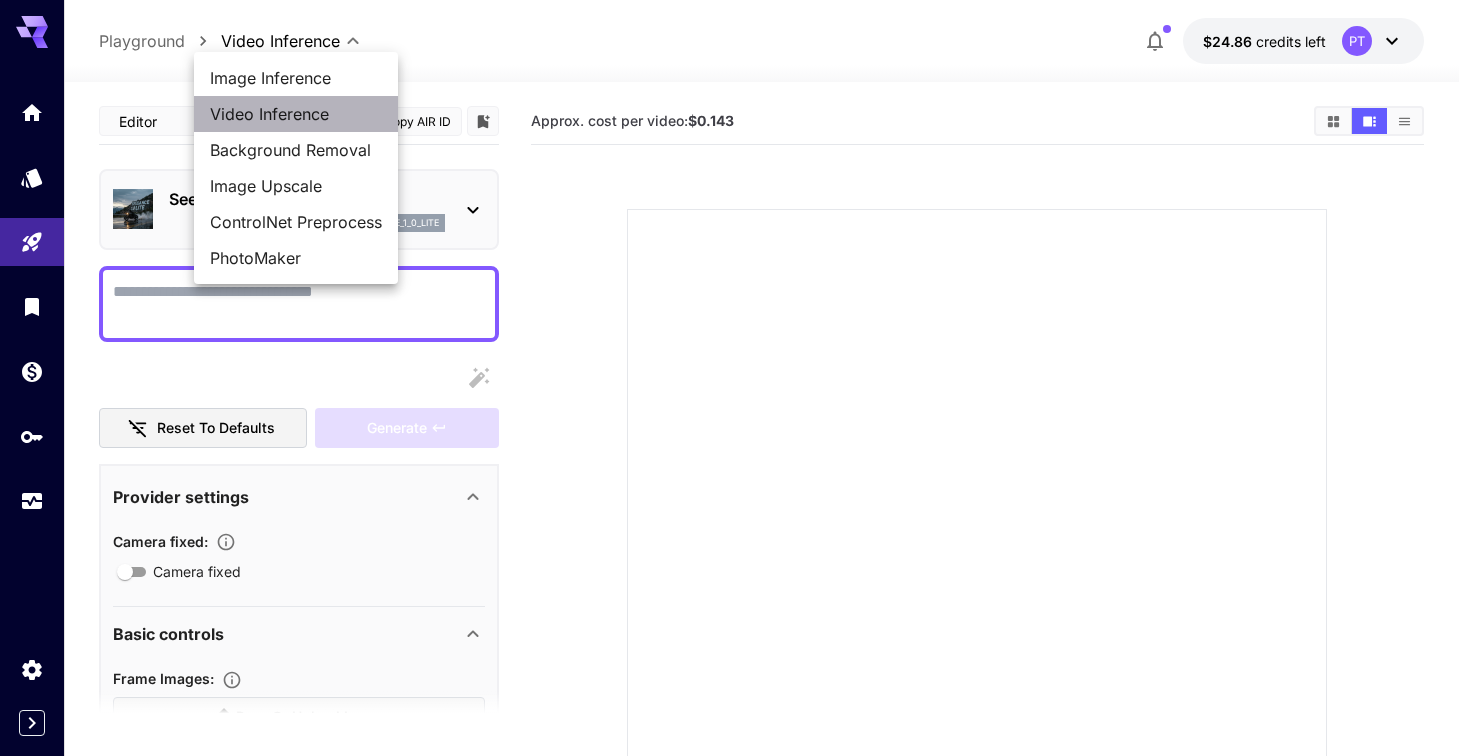 click on "Video Inference" at bounding box center [296, 114] 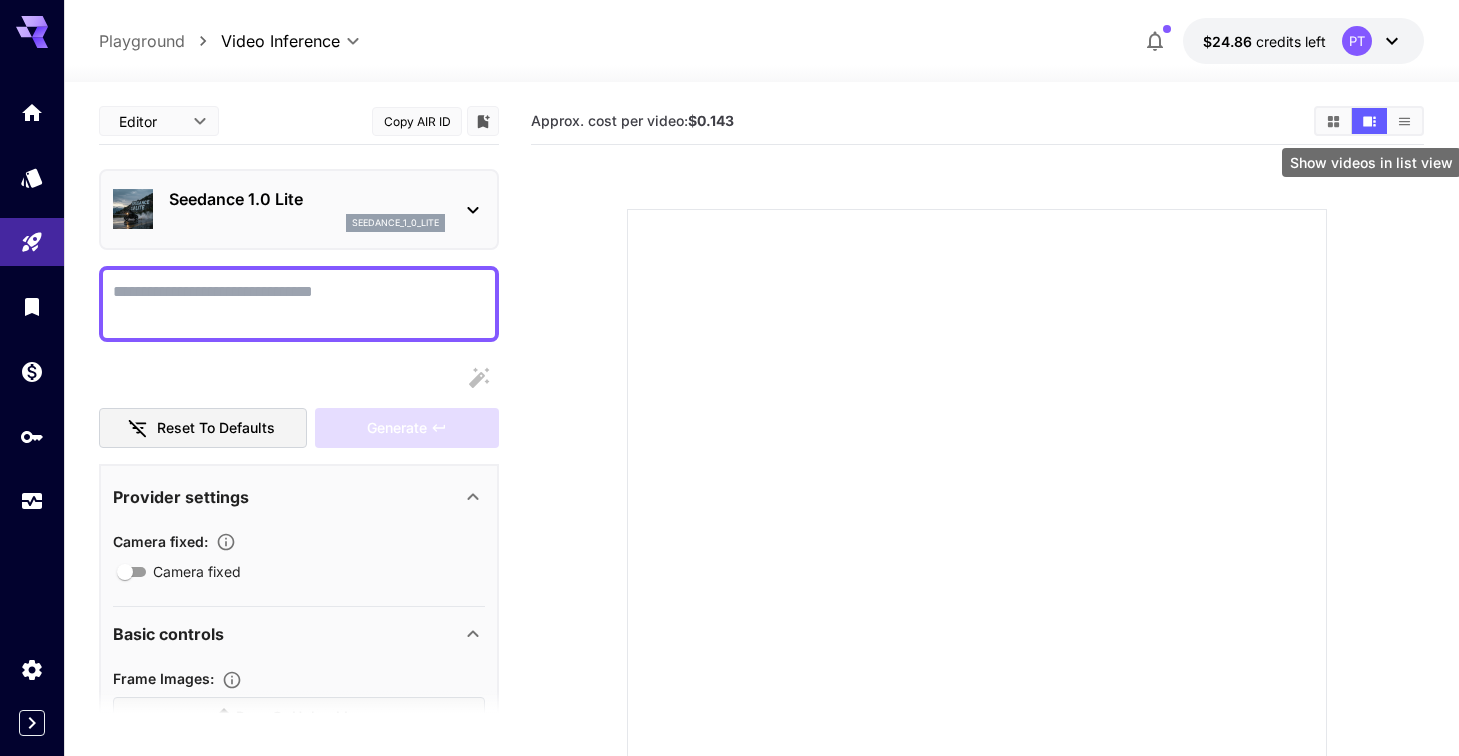 click at bounding box center (1404, 121) 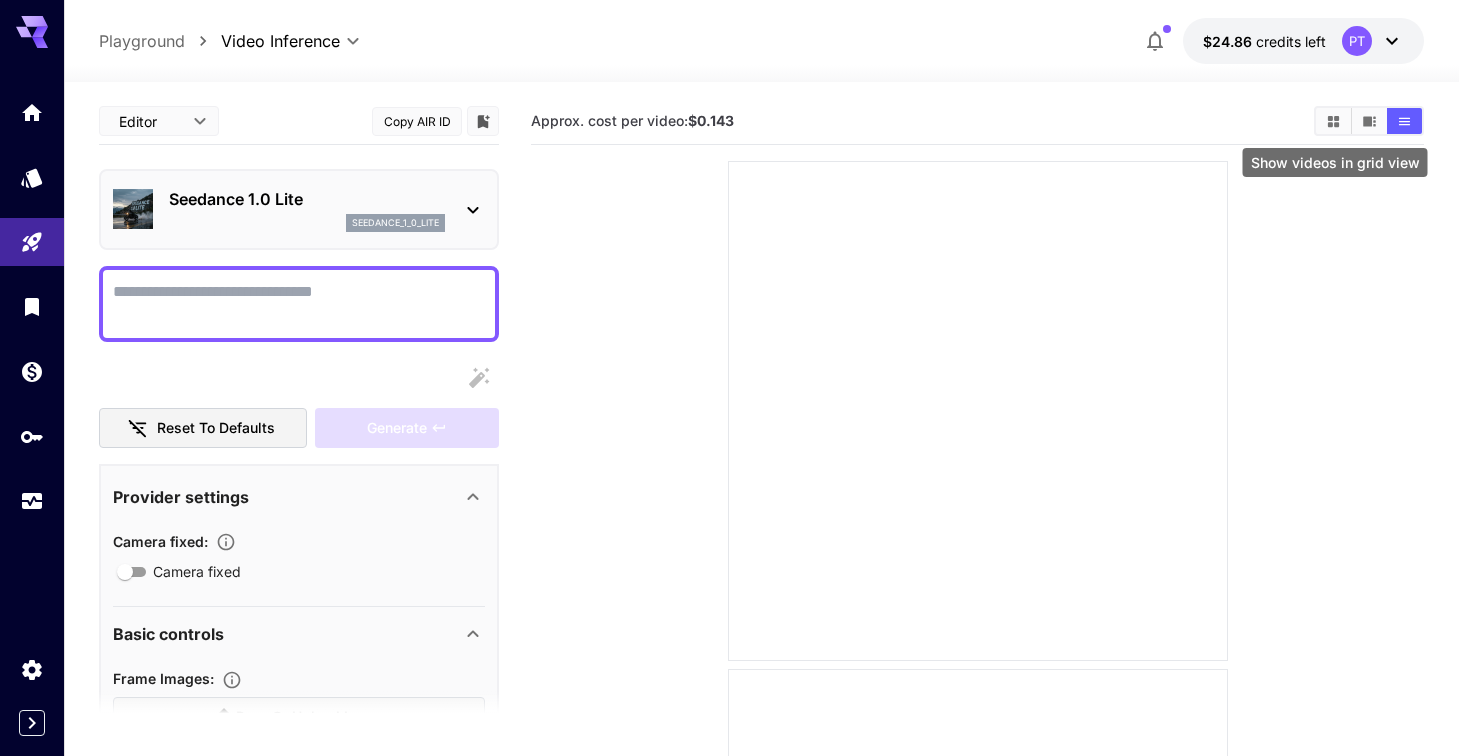 click 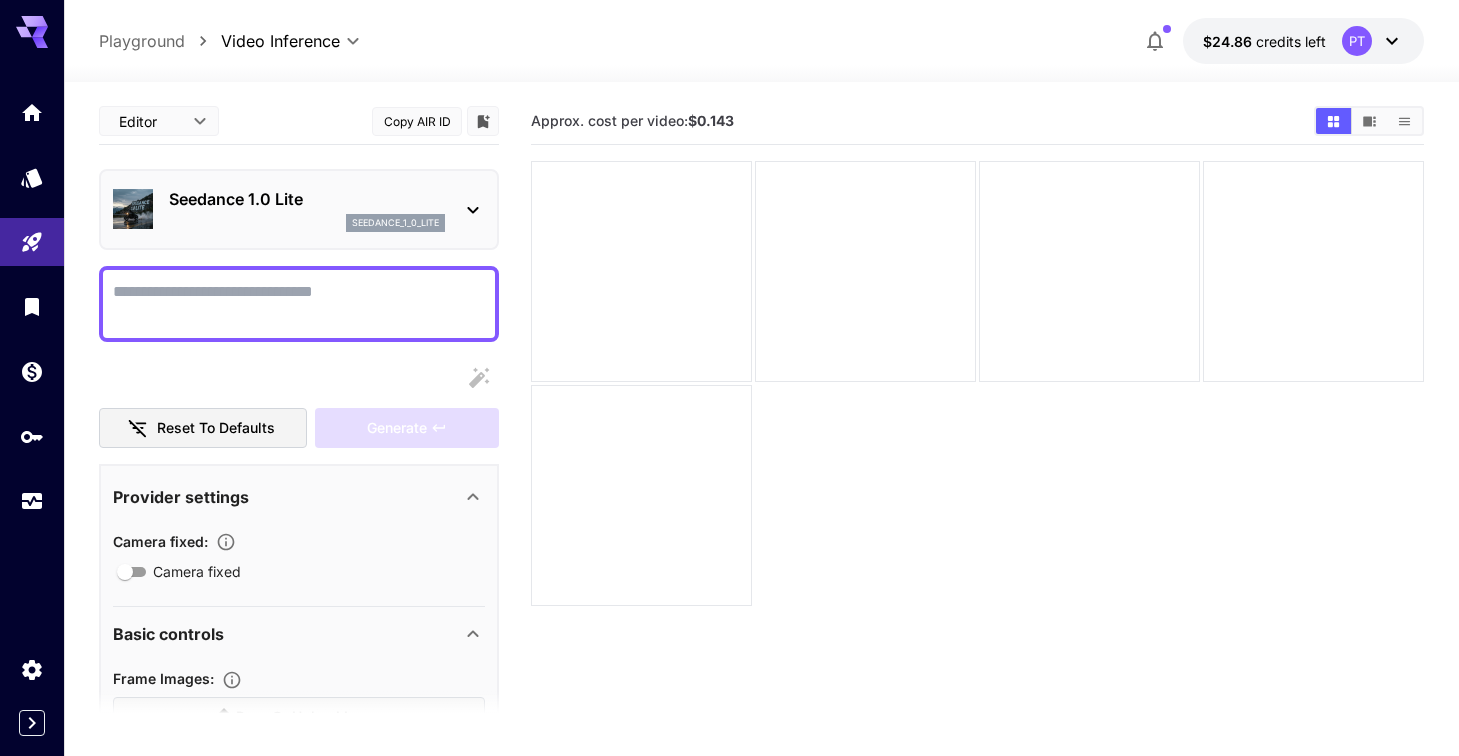 click on "seedance_1_0_lite" at bounding box center (307, 223) 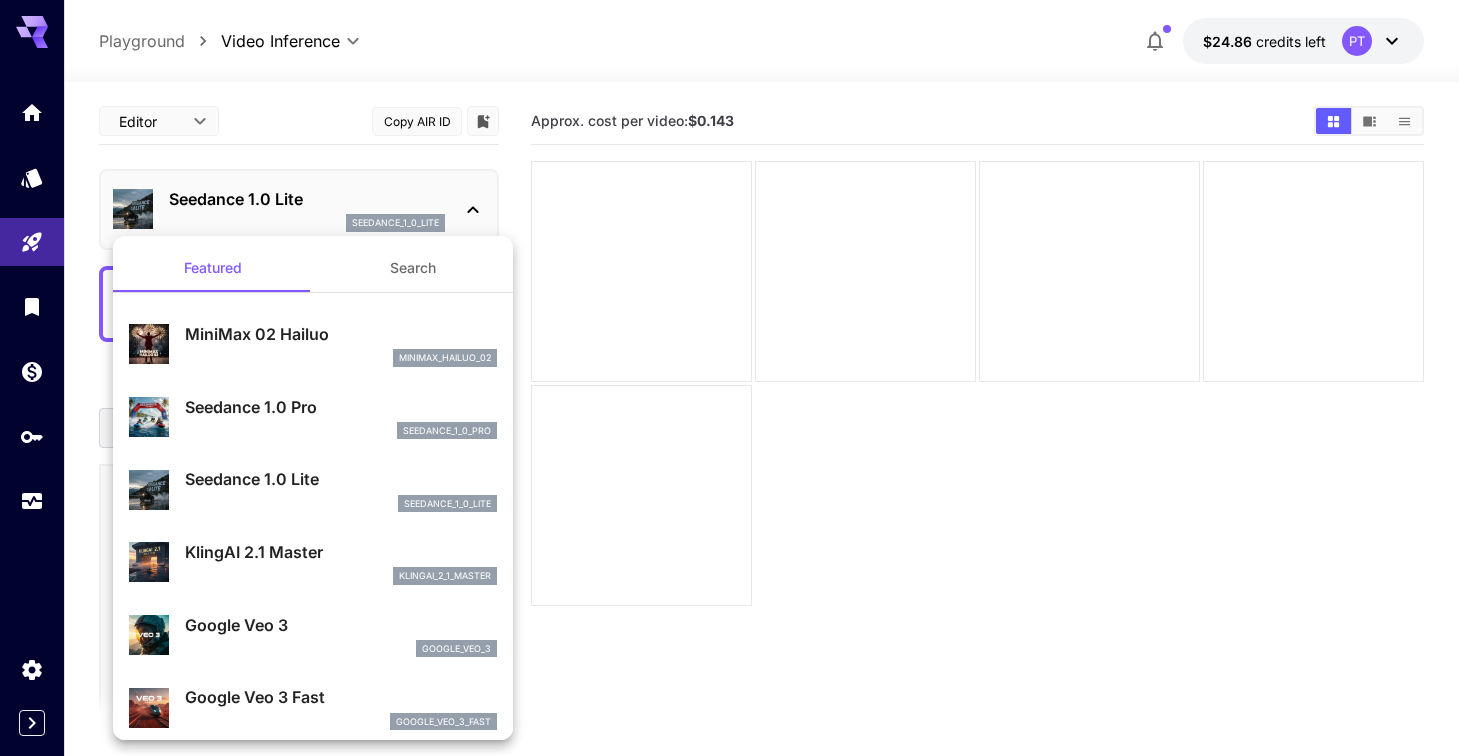 scroll, scrollTop: 0, scrollLeft: 0, axis: both 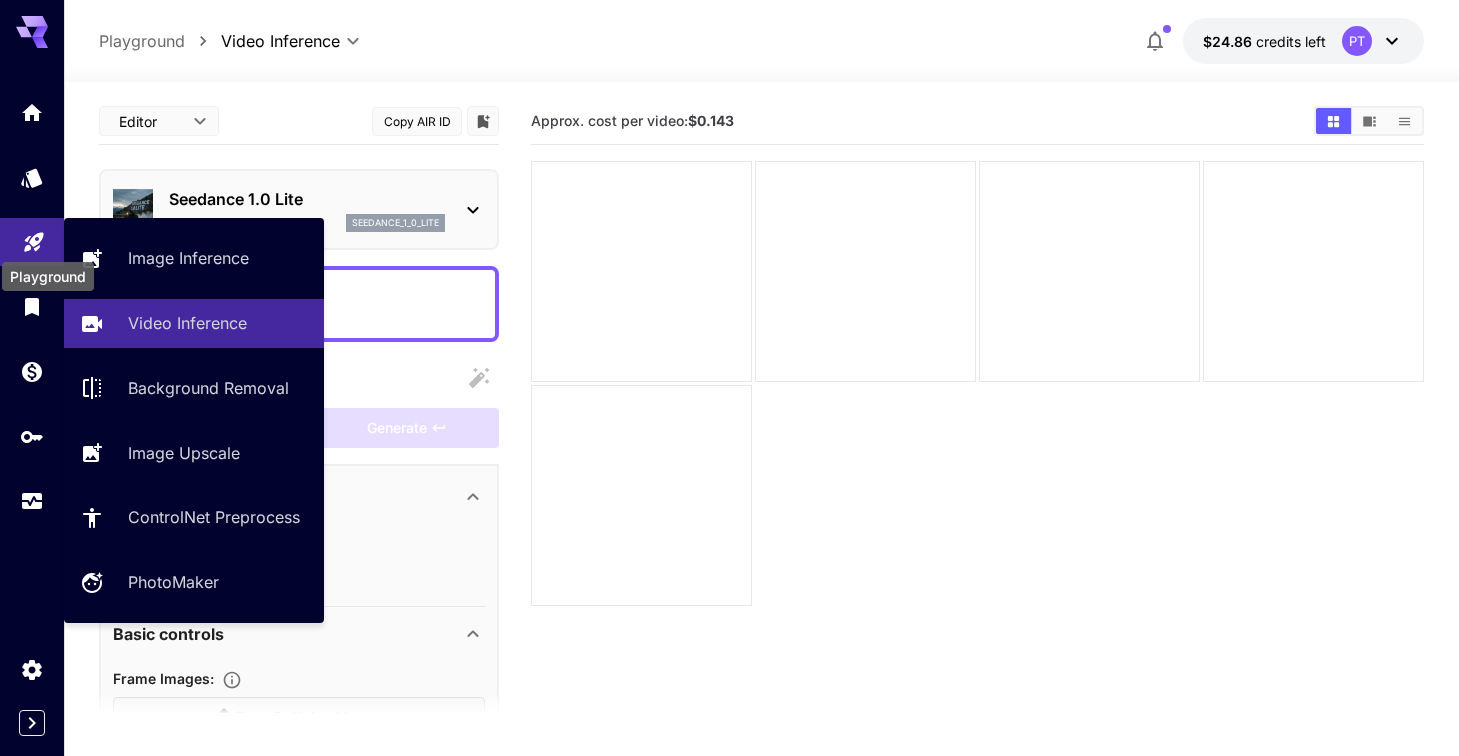 click 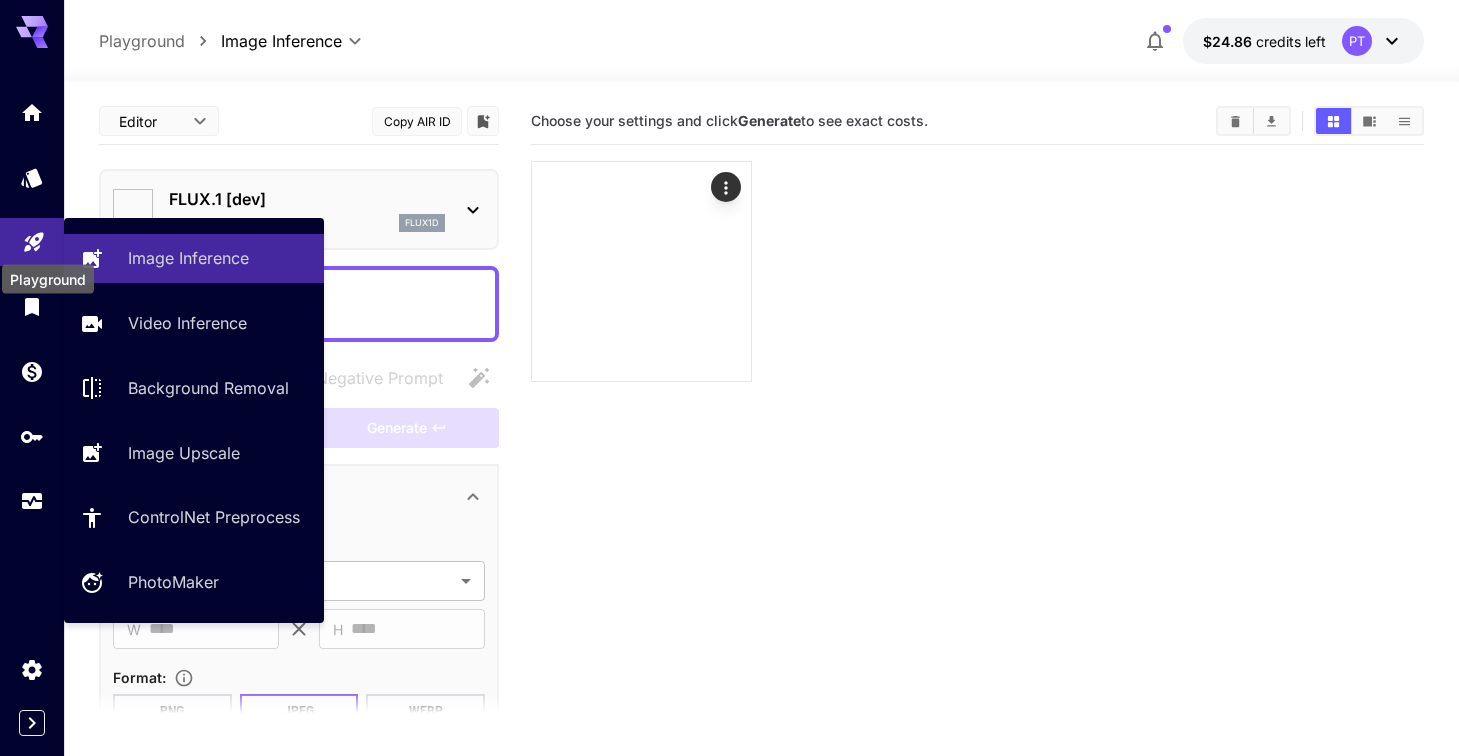 type on "**********" 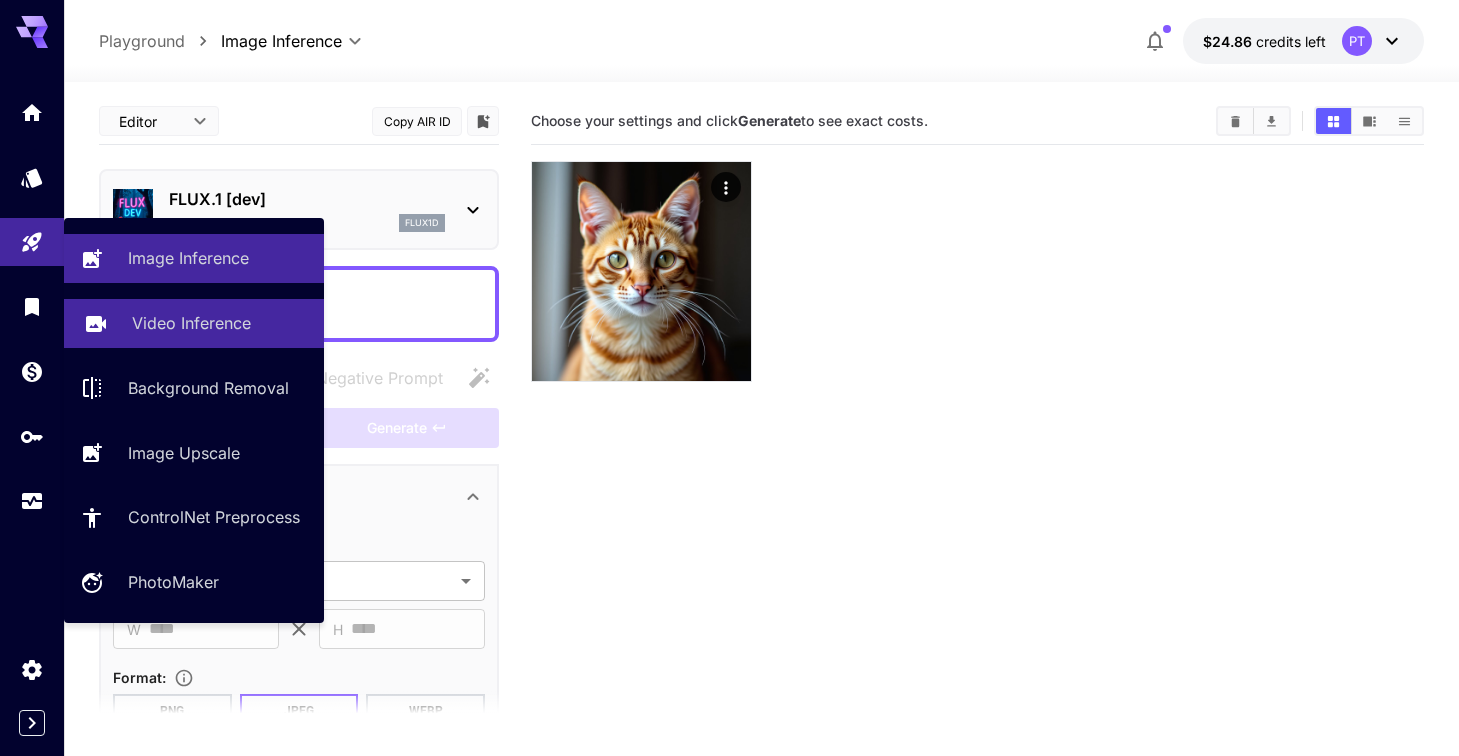 click on "Video Inference" at bounding box center [194, 323] 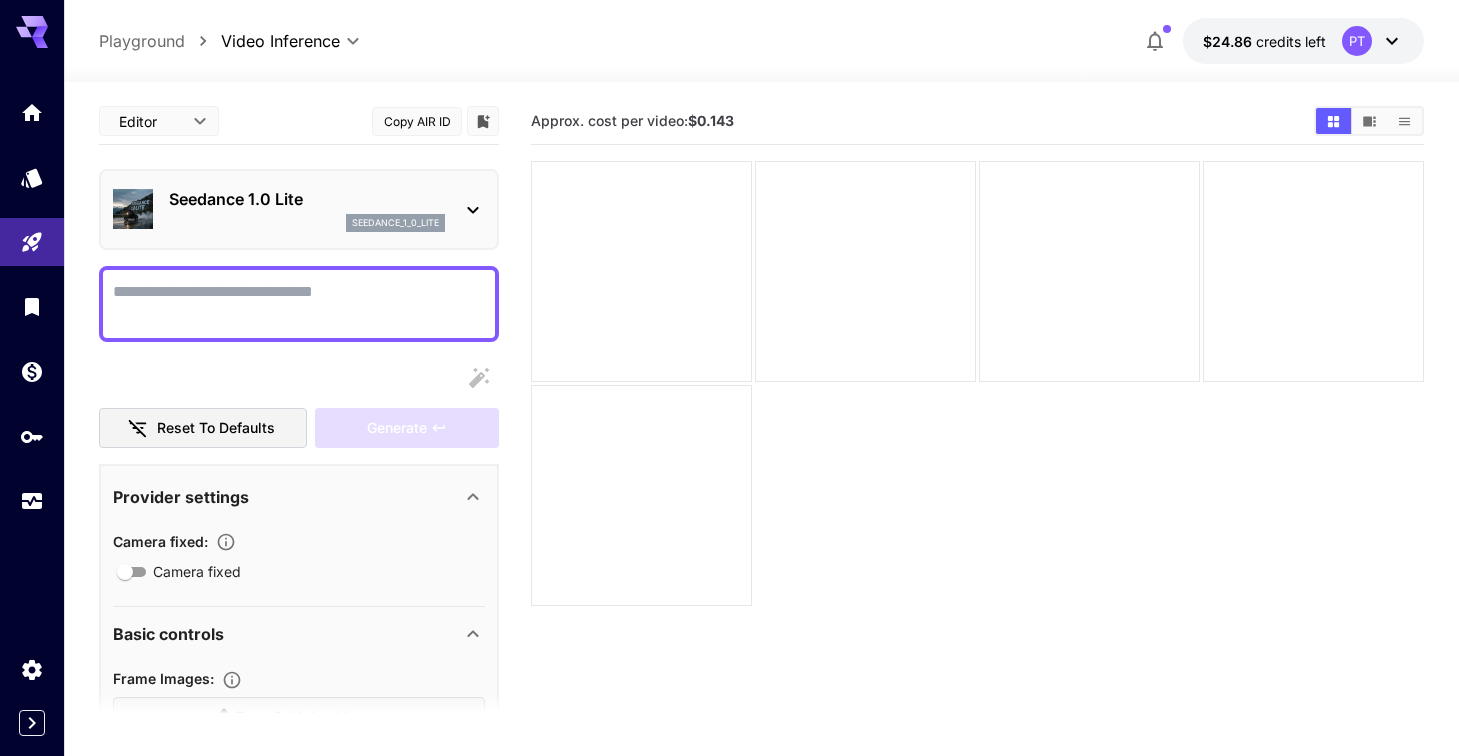 click on "Playground" at bounding box center (142, 41) 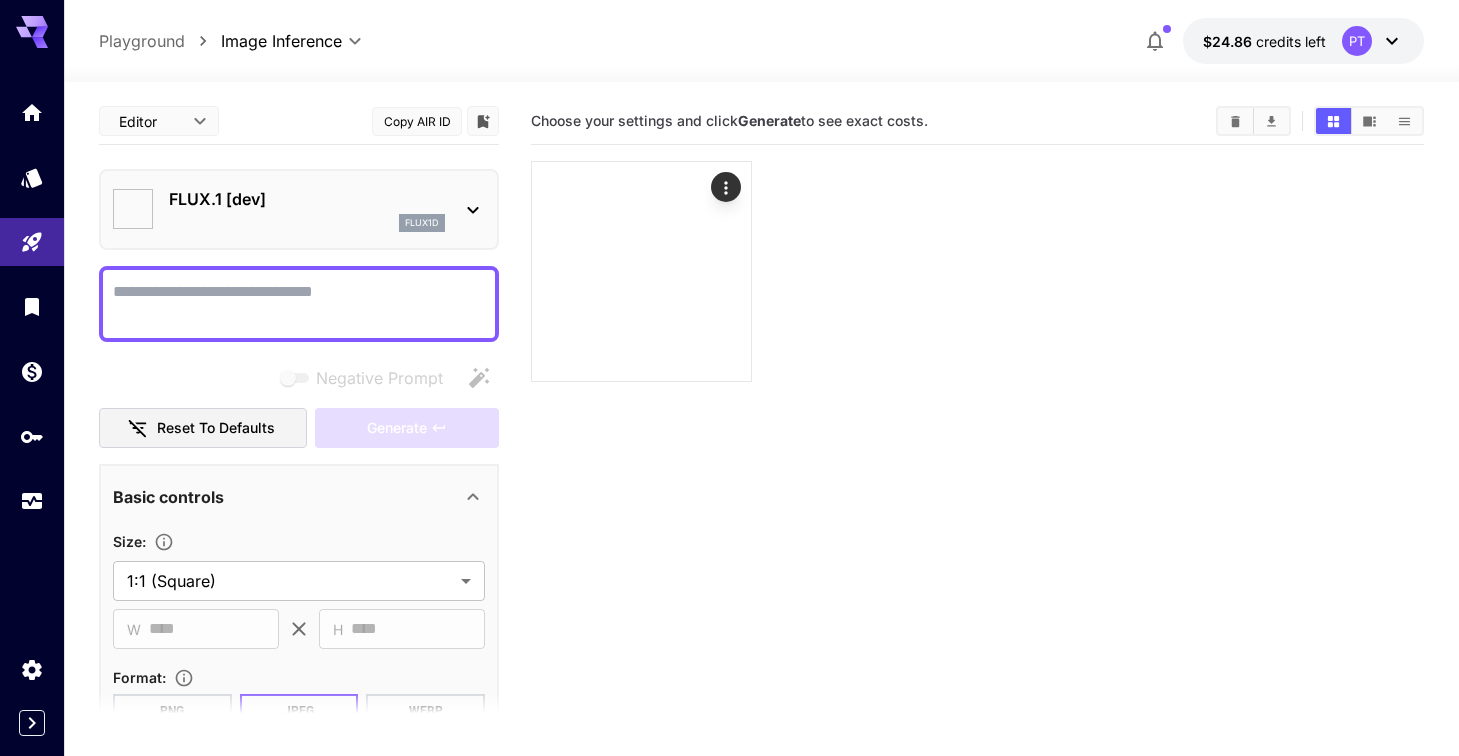 type on "**********" 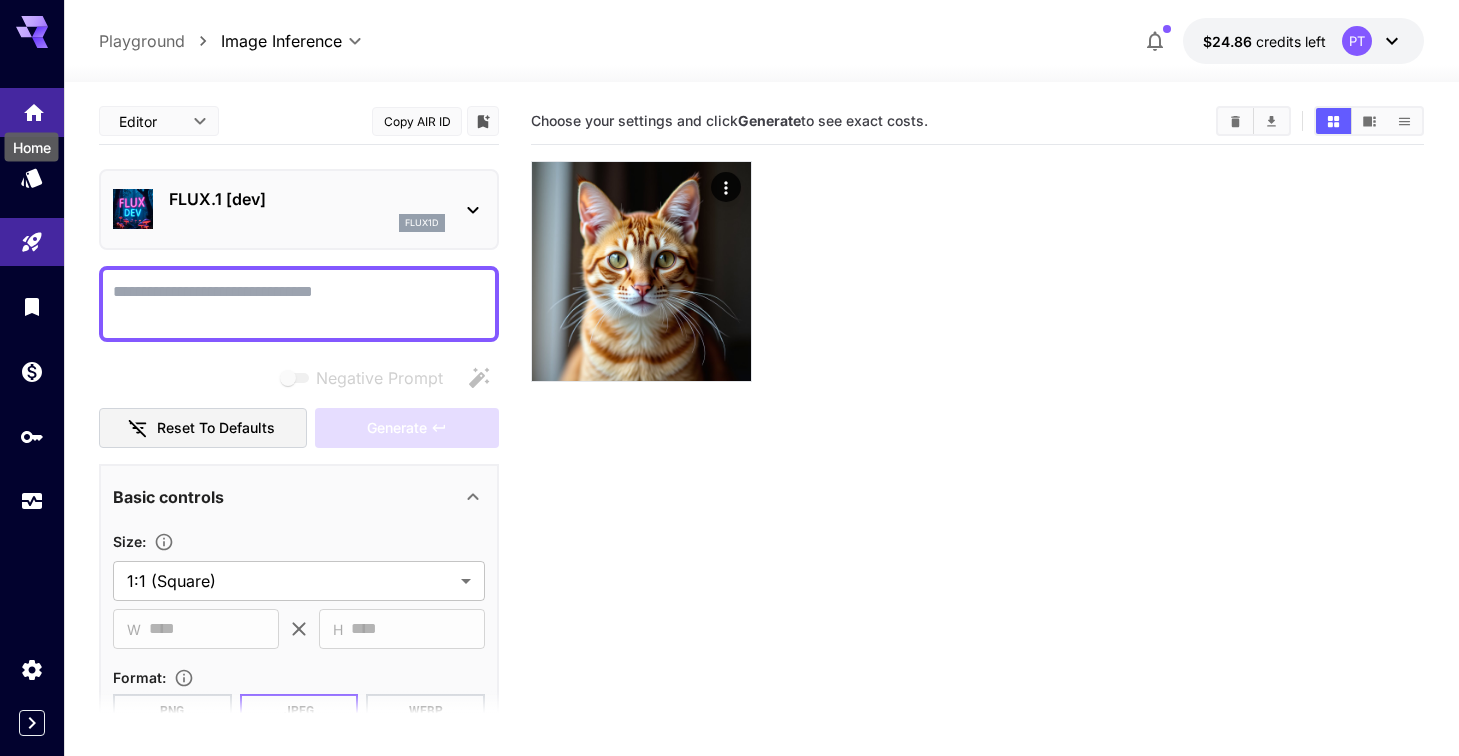 click 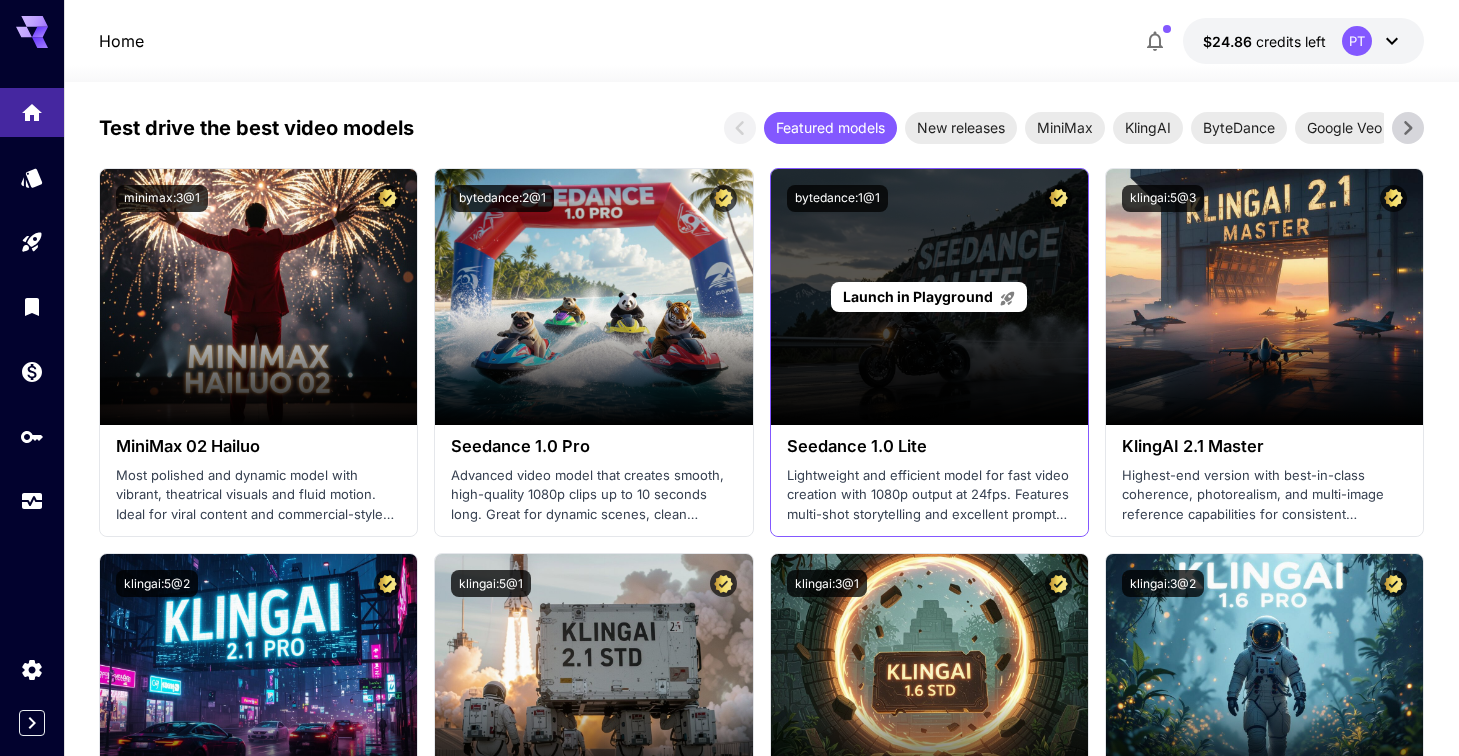 scroll, scrollTop: 466, scrollLeft: 0, axis: vertical 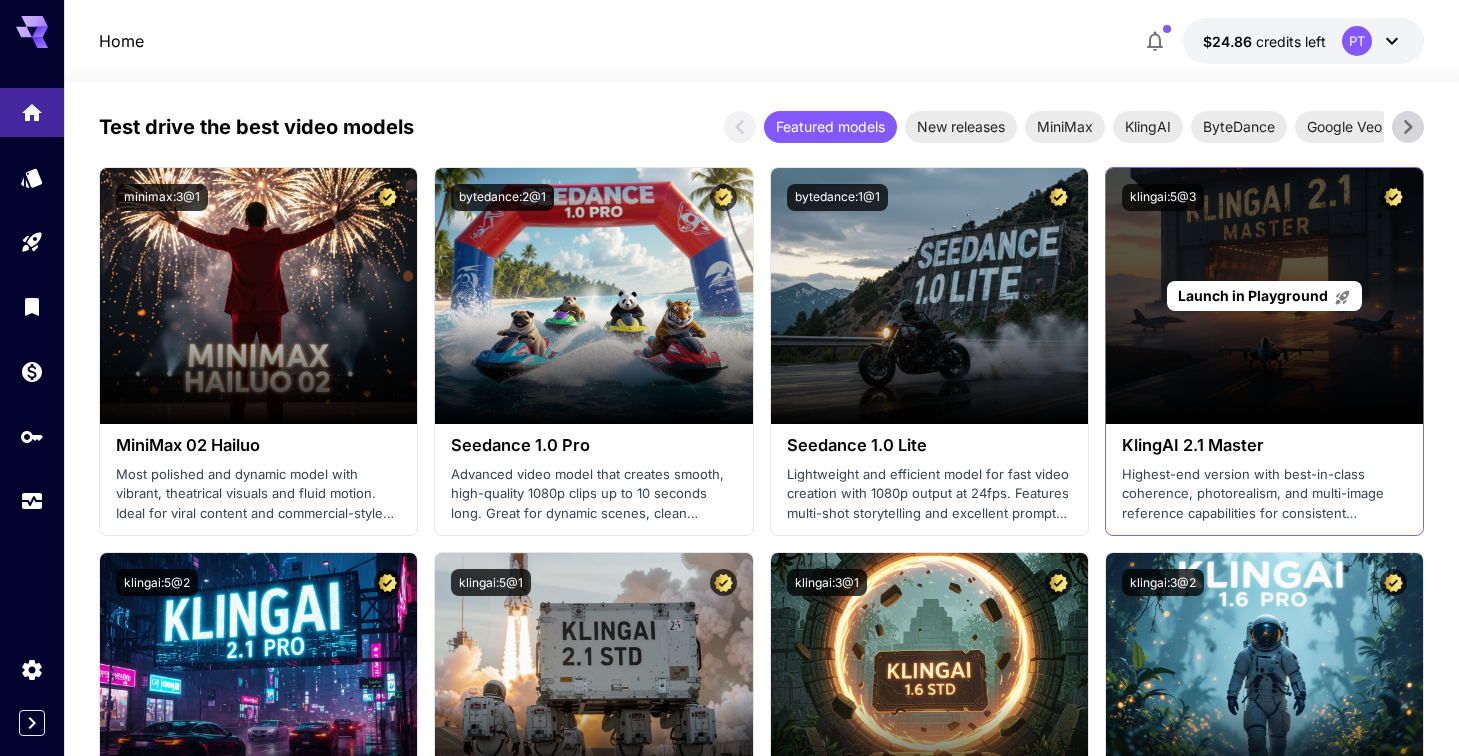 click on "Launch in Playground" at bounding box center (1264, 296) 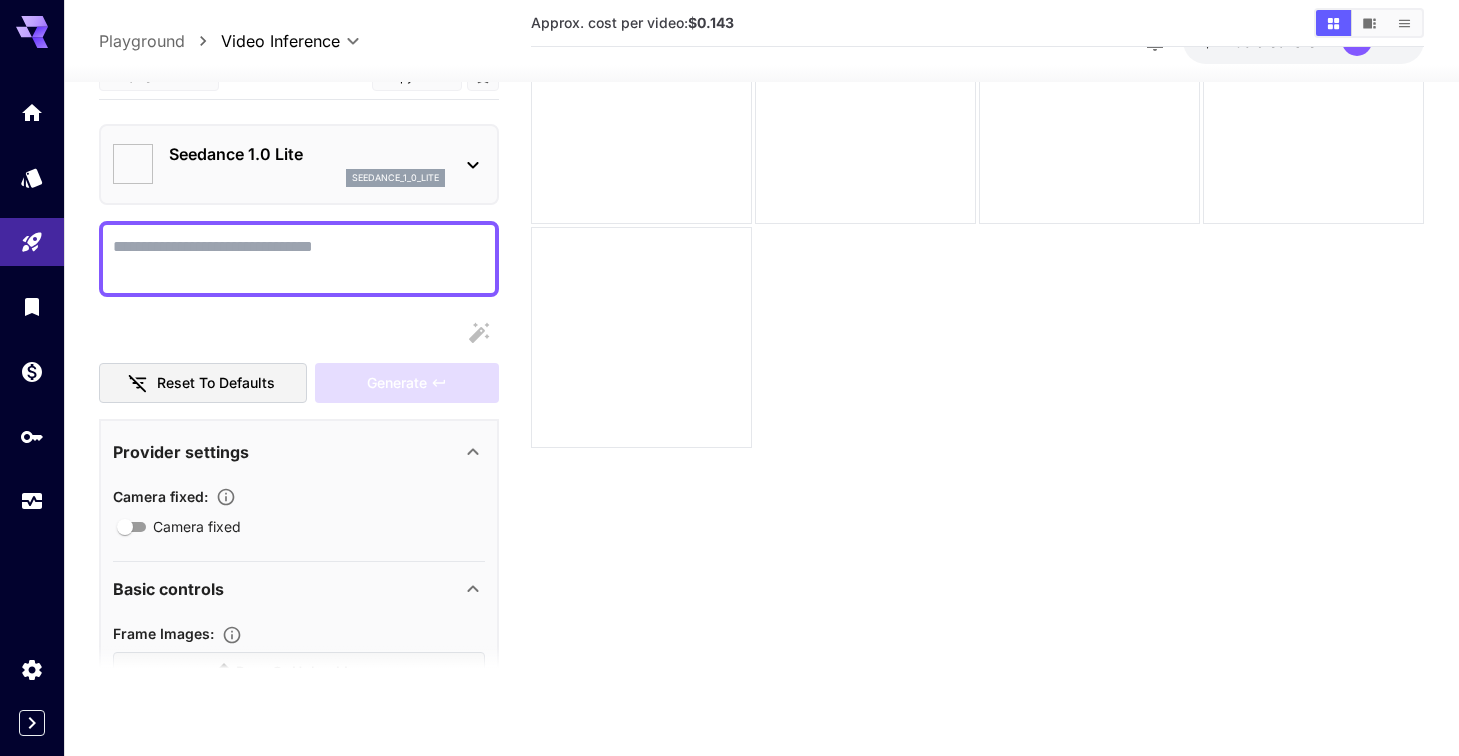 type on "**********" 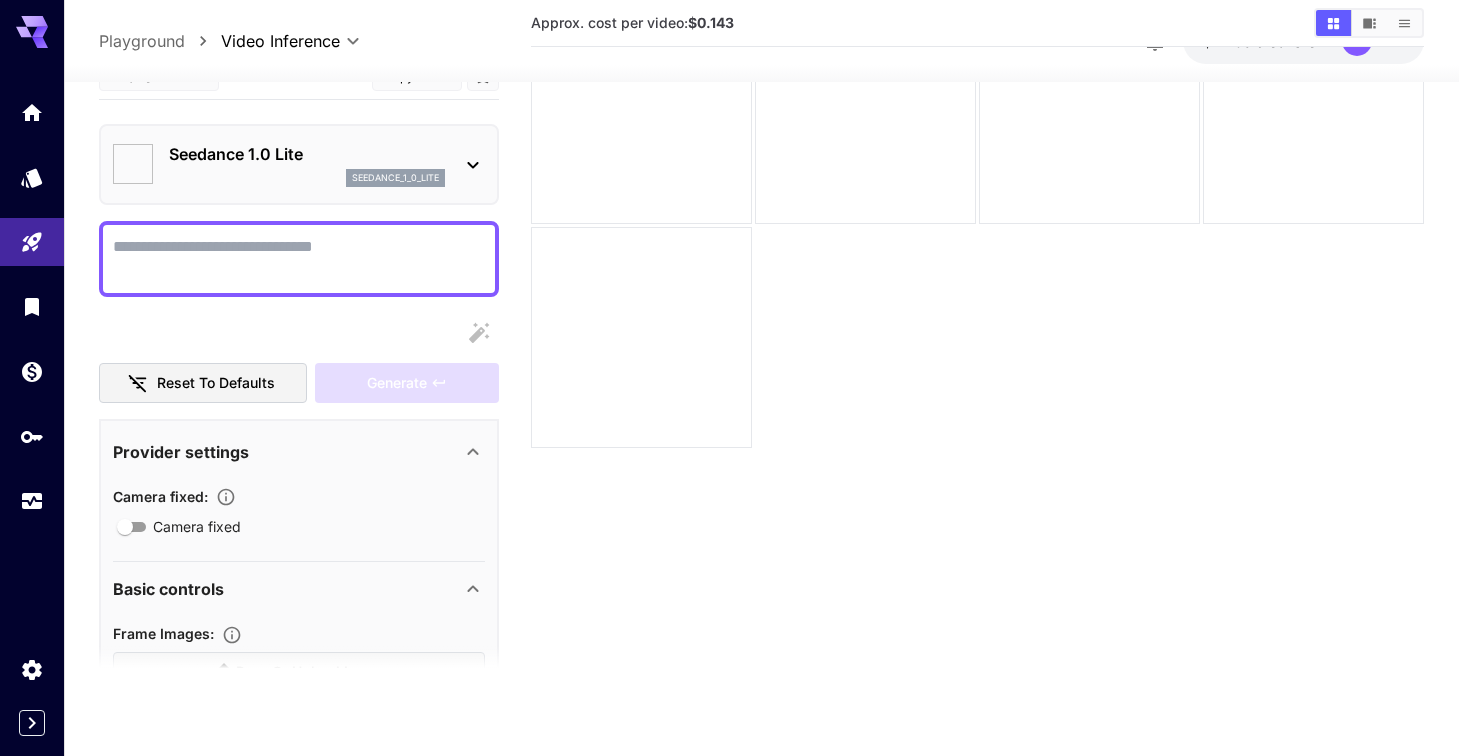 type on "****" 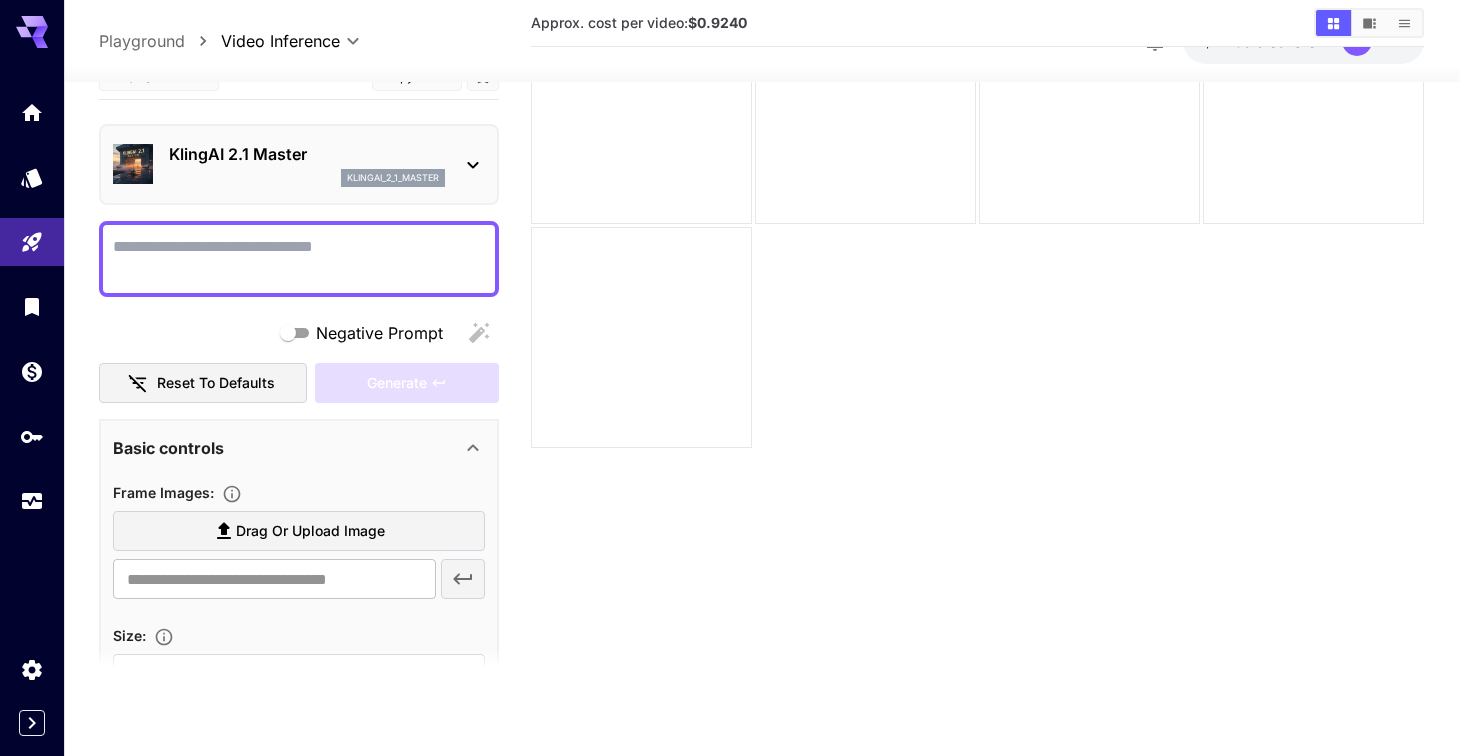 drag, startPoint x: 691, startPoint y: 26, endPoint x: 785, endPoint y: 22, distance: 94.08507 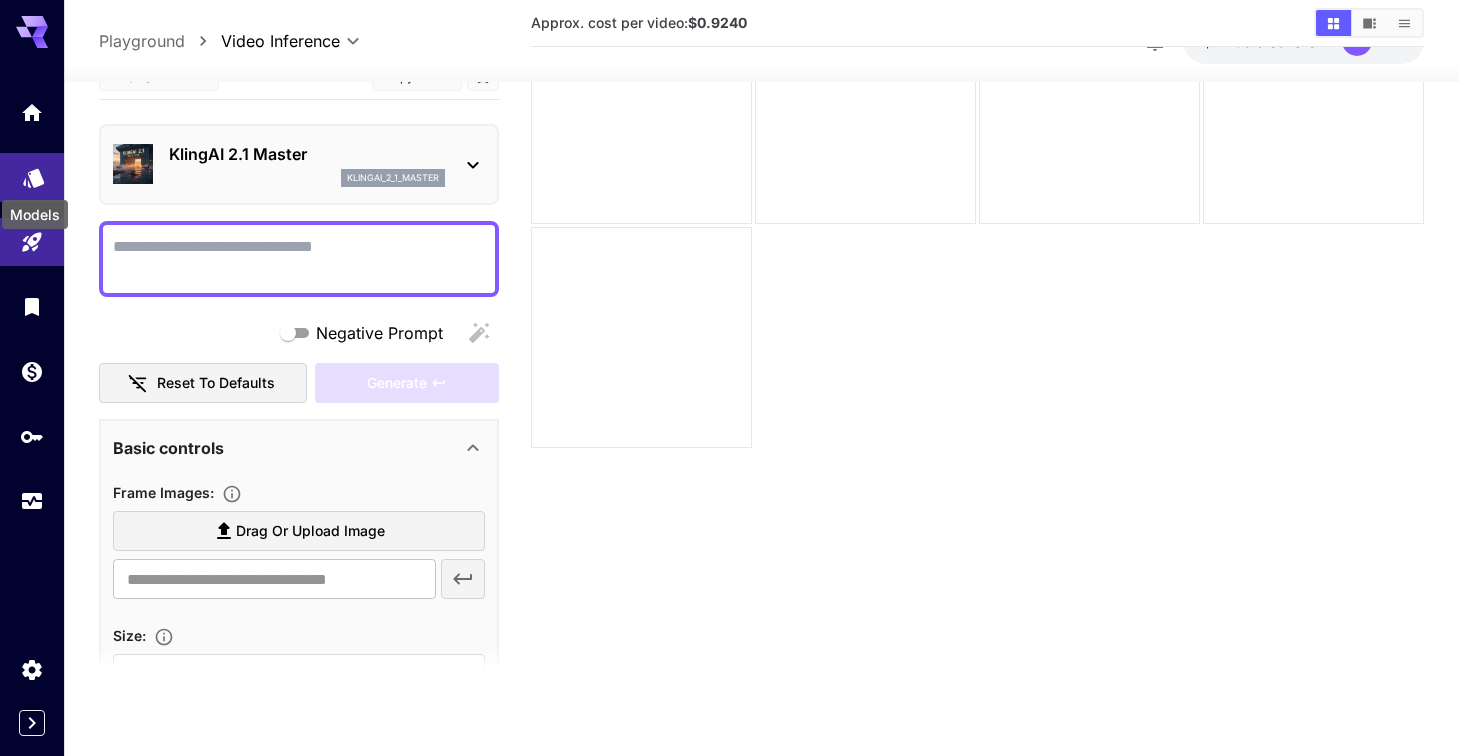 click 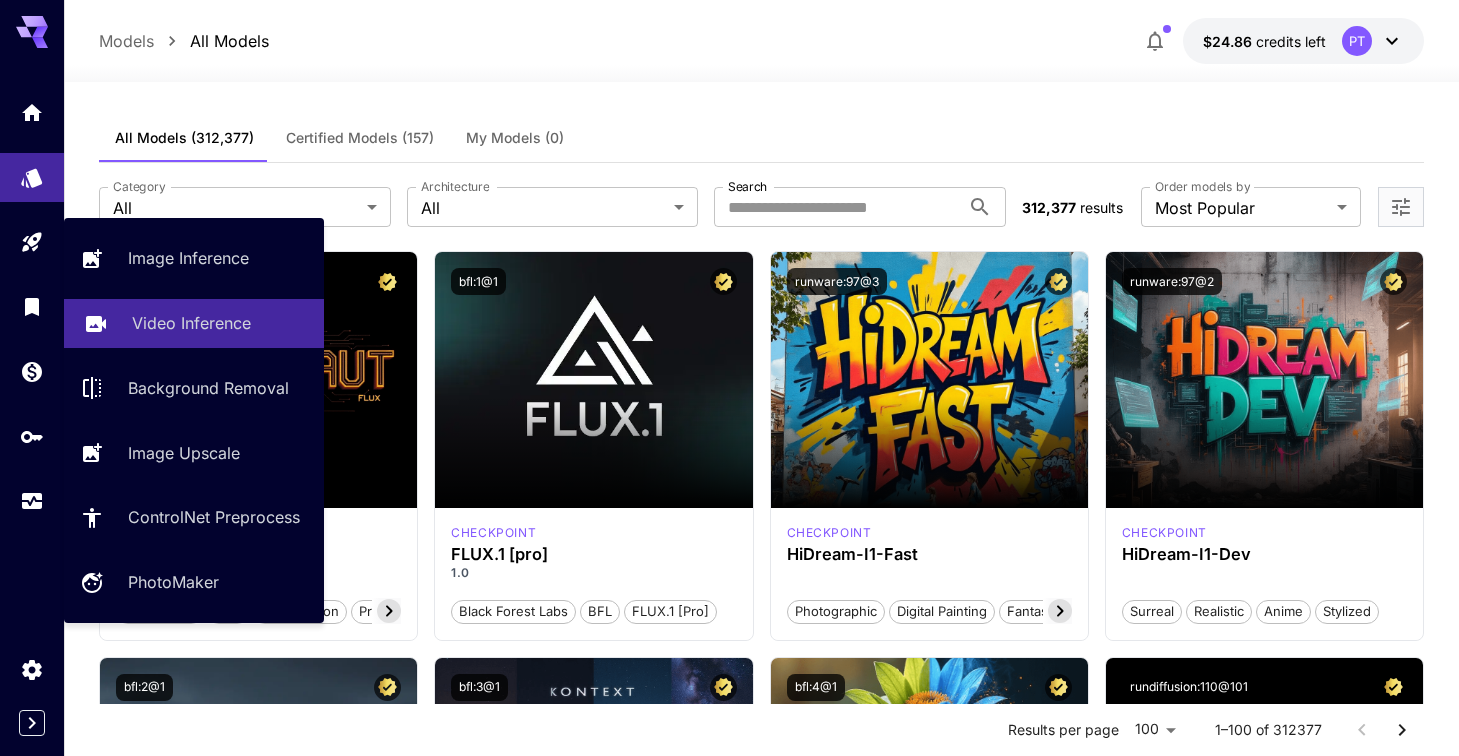 click on "Video Inference" at bounding box center [191, 323] 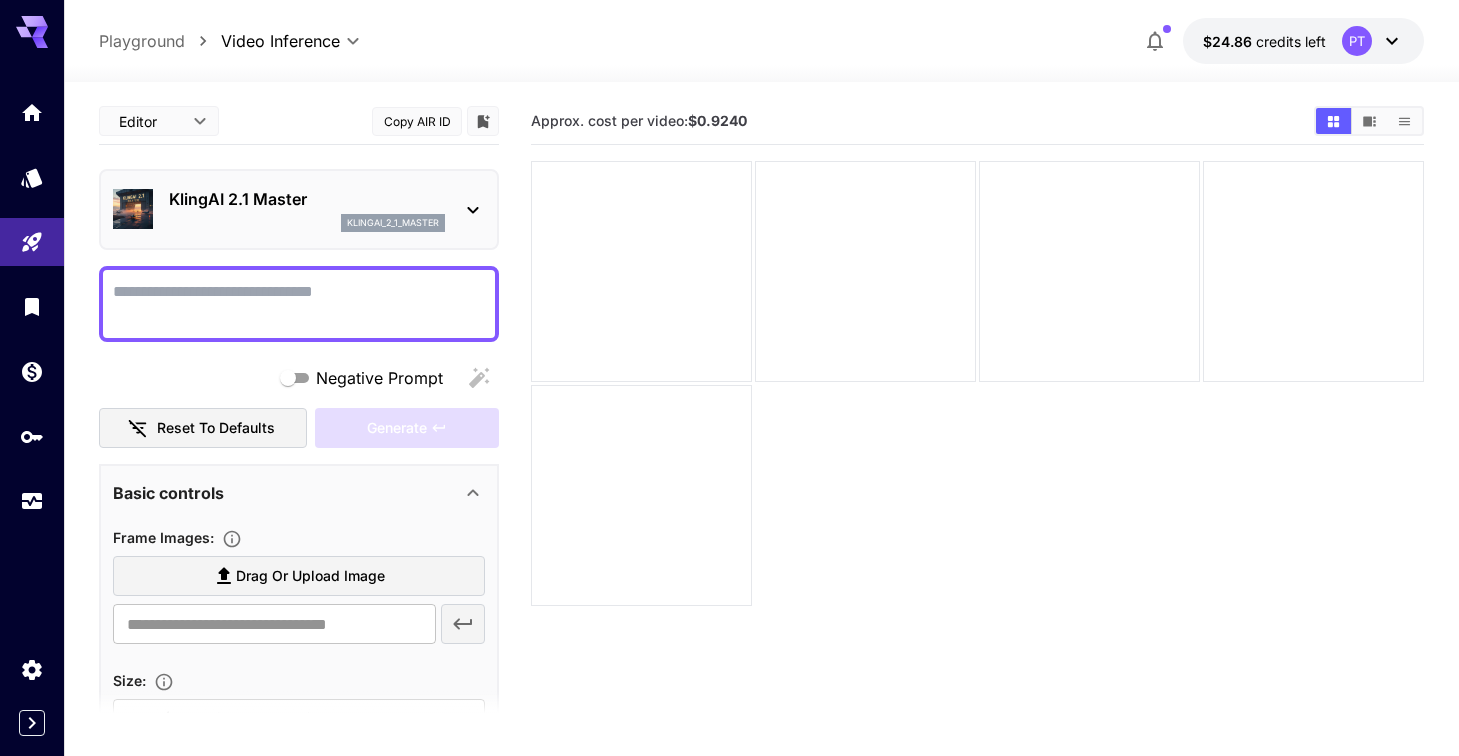 scroll, scrollTop: 0, scrollLeft: 0, axis: both 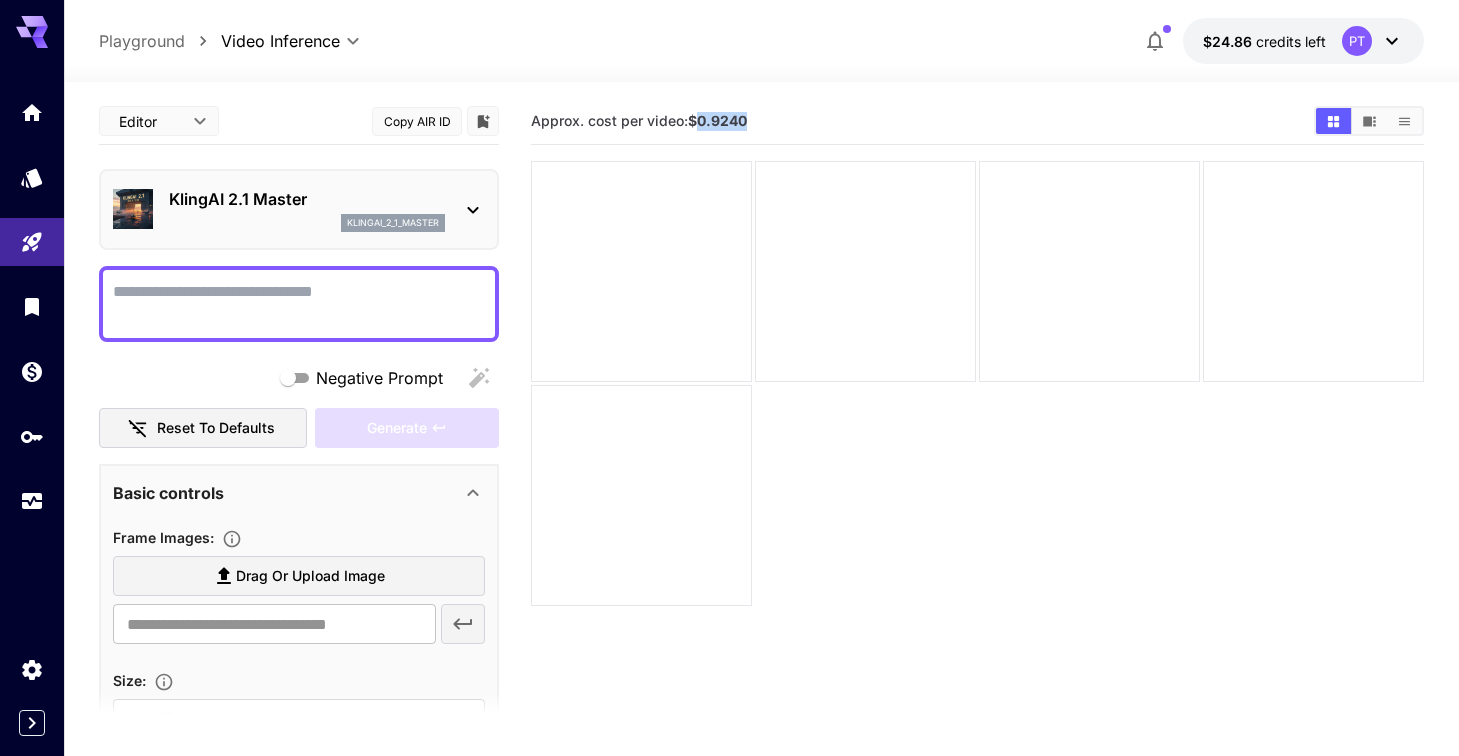 click on "$0.9240" at bounding box center [717, 120] 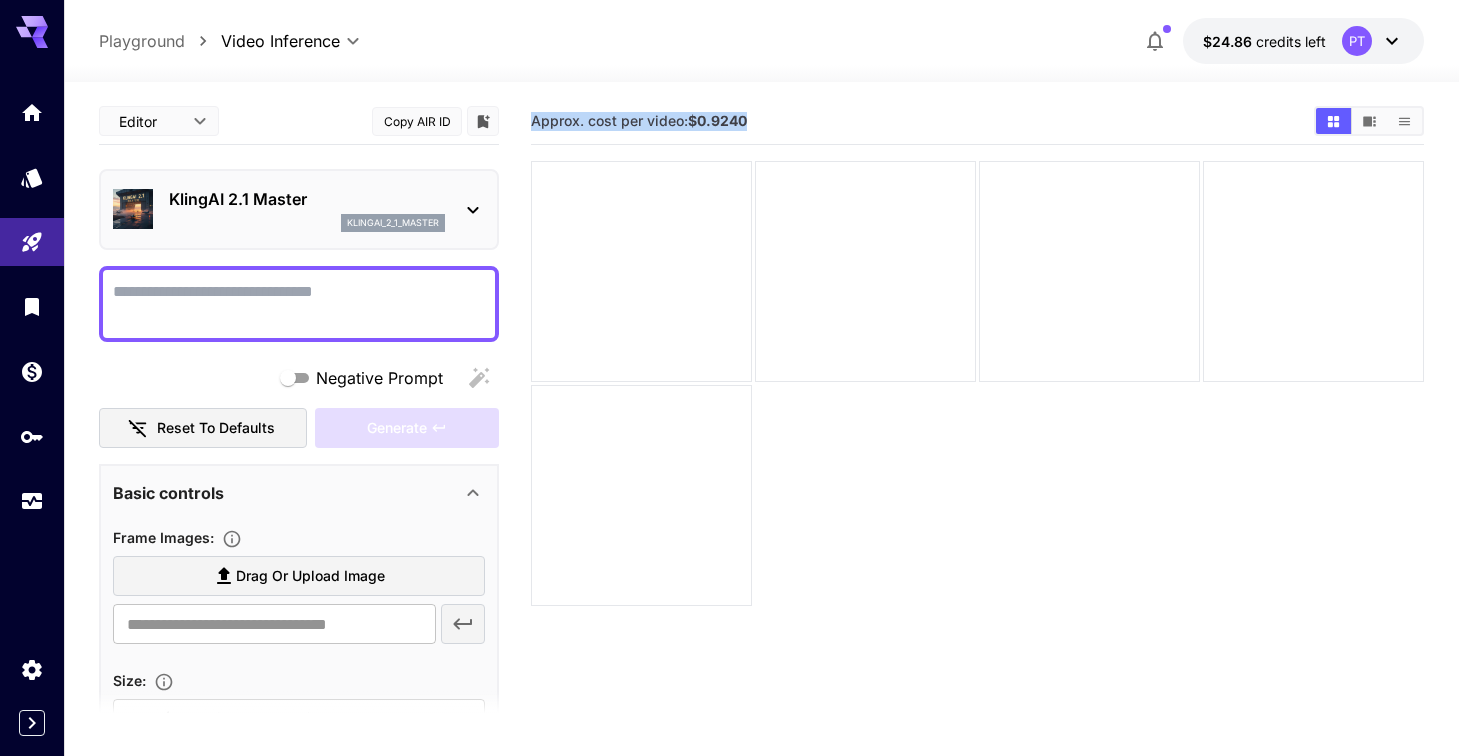 click on "$0.9240" at bounding box center (717, 120) 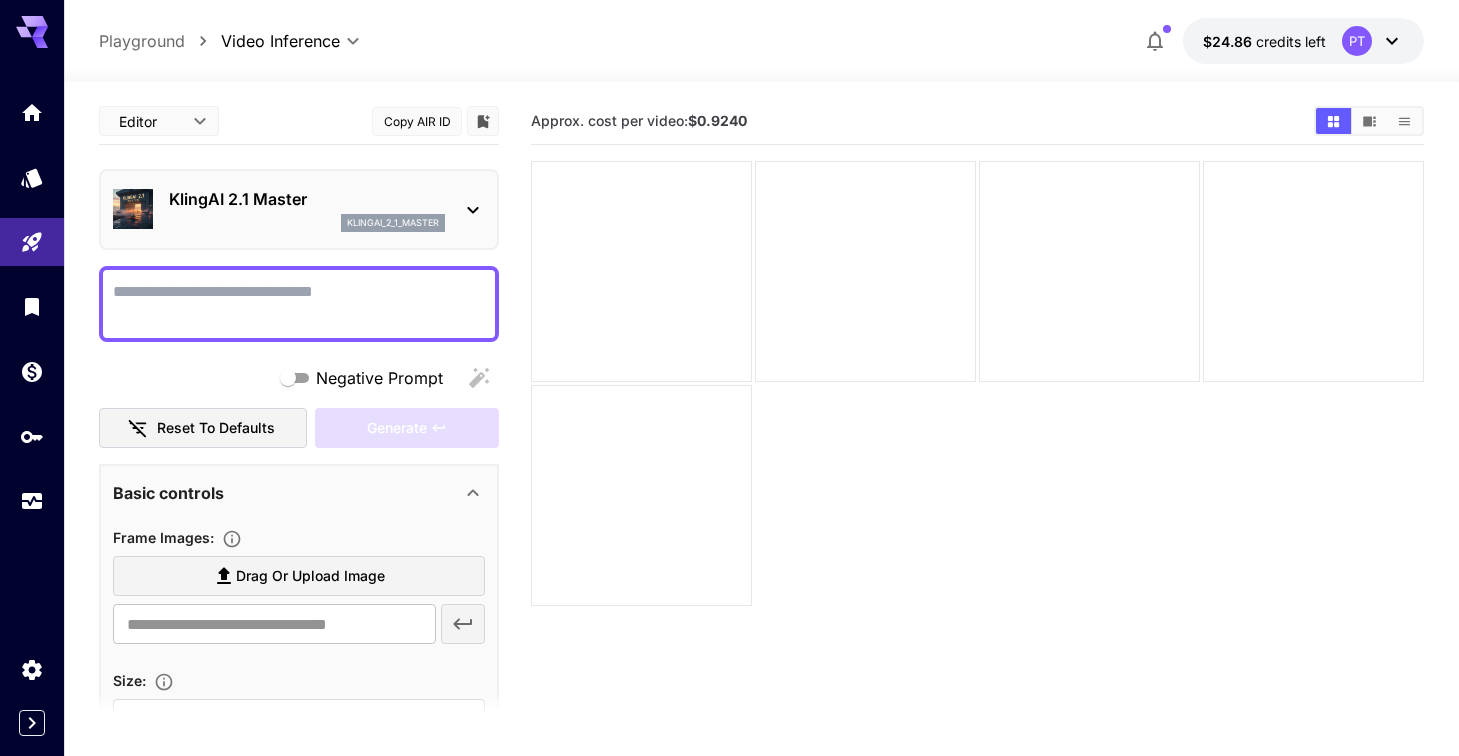 click on "Negative Prompt" at bounding box center [299, 304] 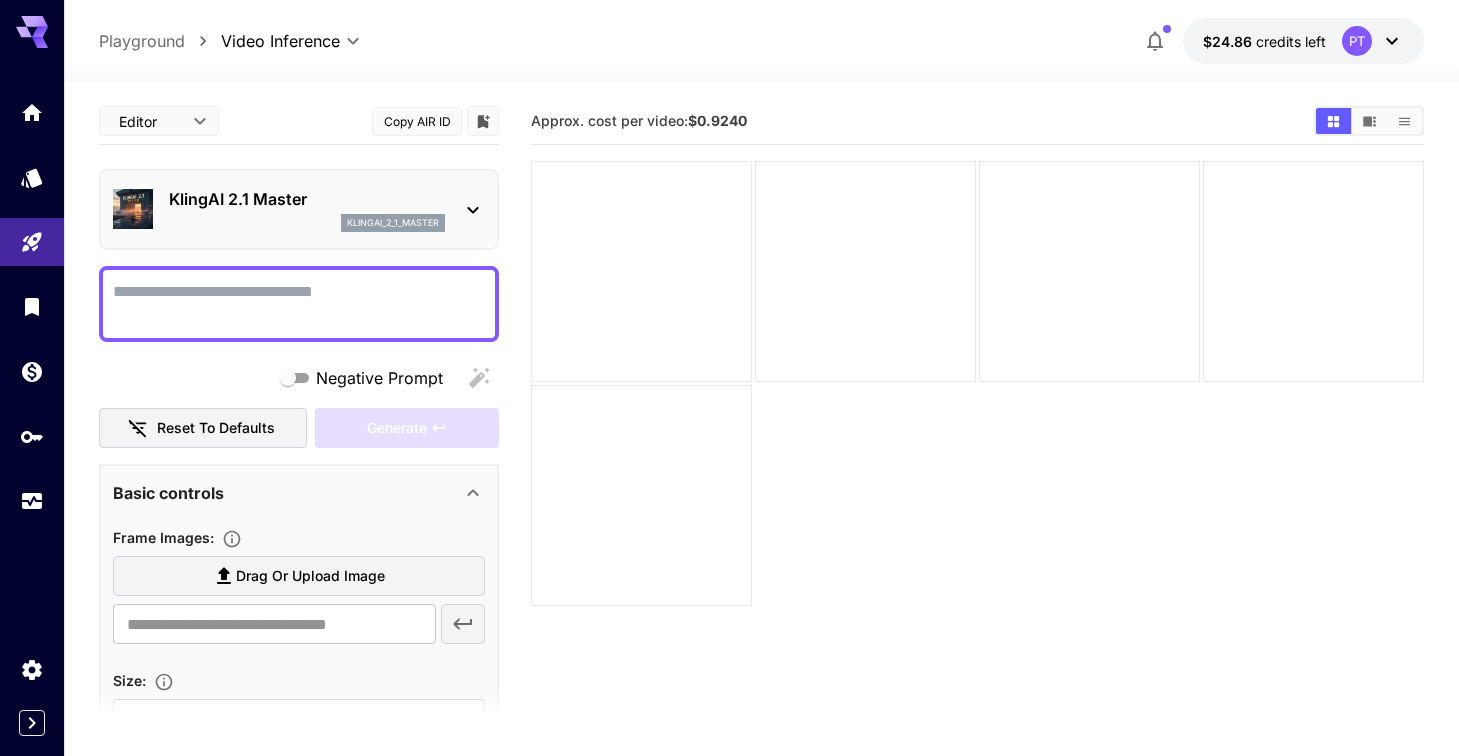 scroll, scrollTop: 0, scrollLeft: 0, axis: both 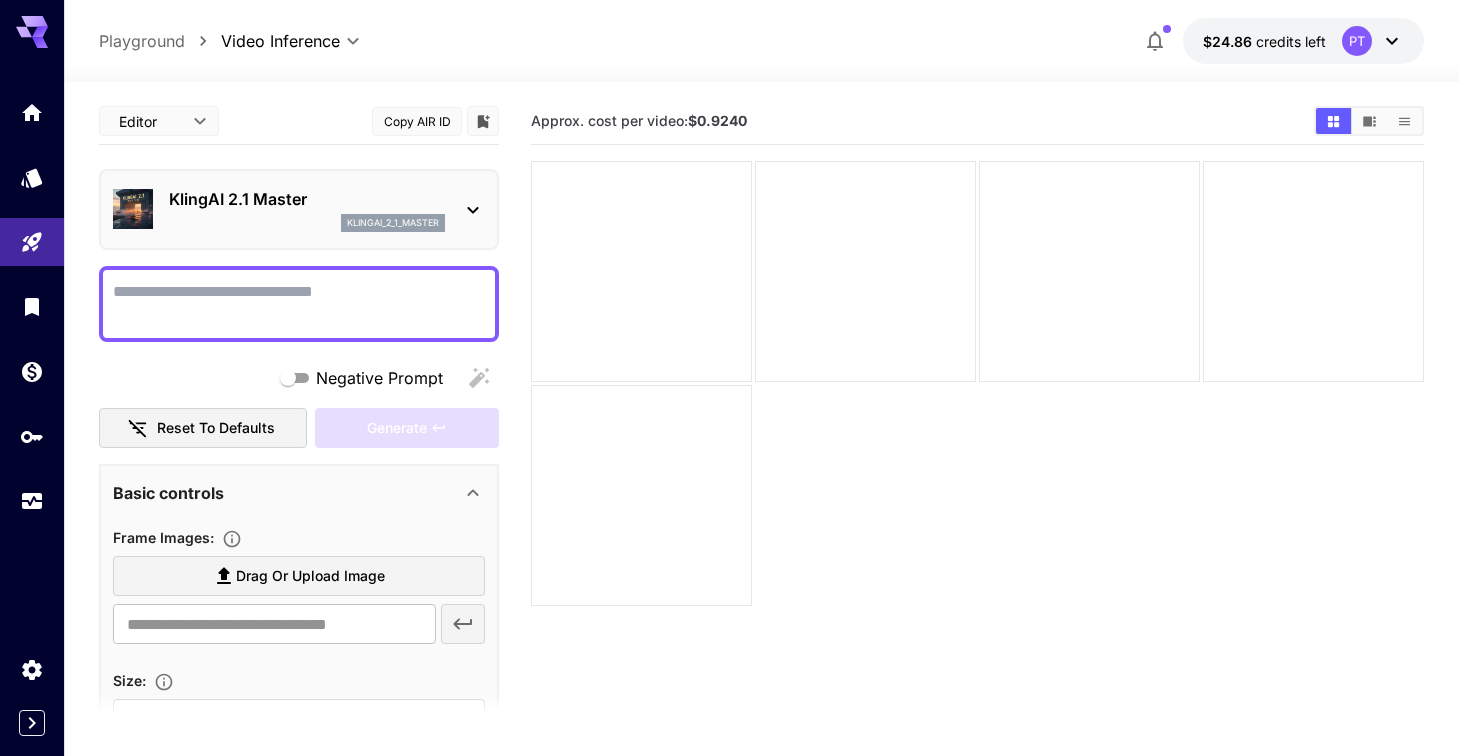 click on "PT" at bounding box center [1357, 41] 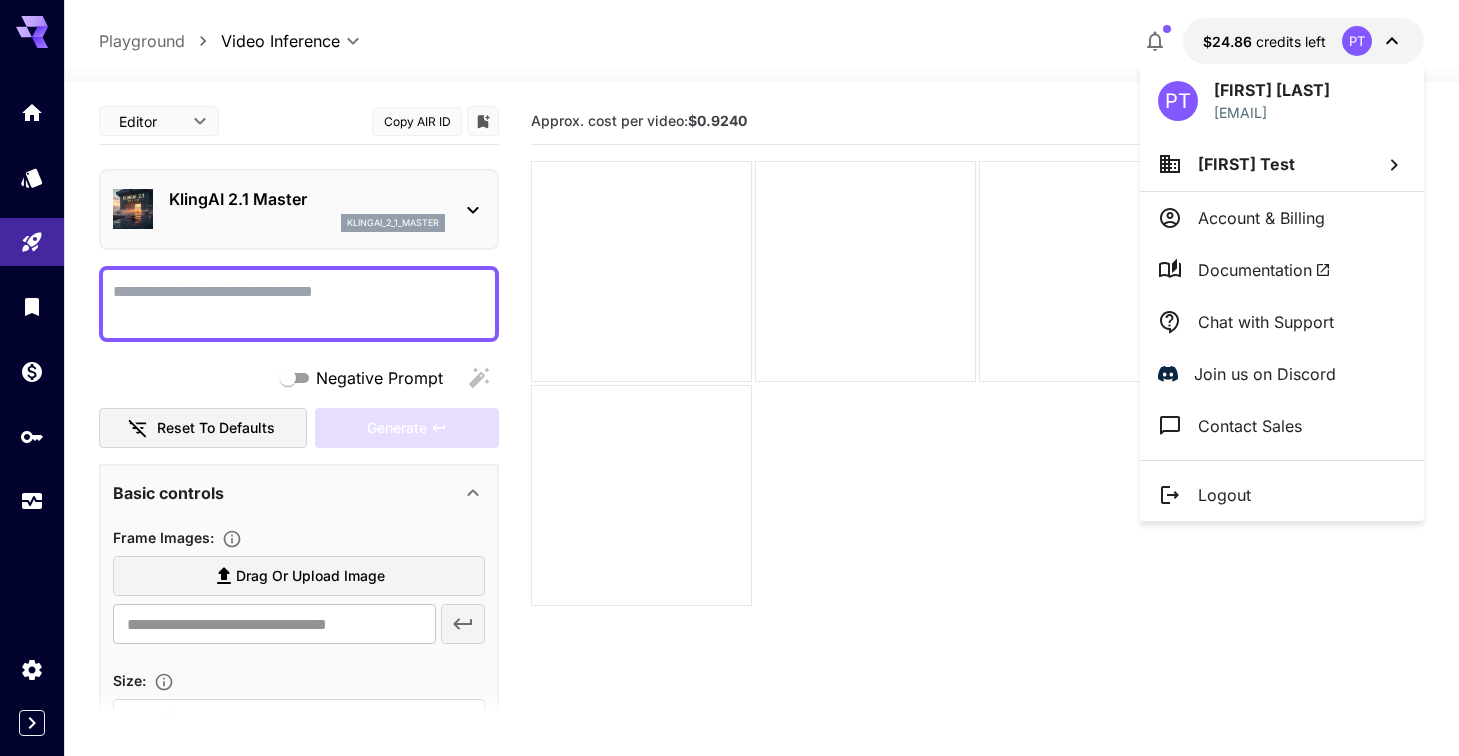 click on "Logout" at bounding box center [1224, 495] 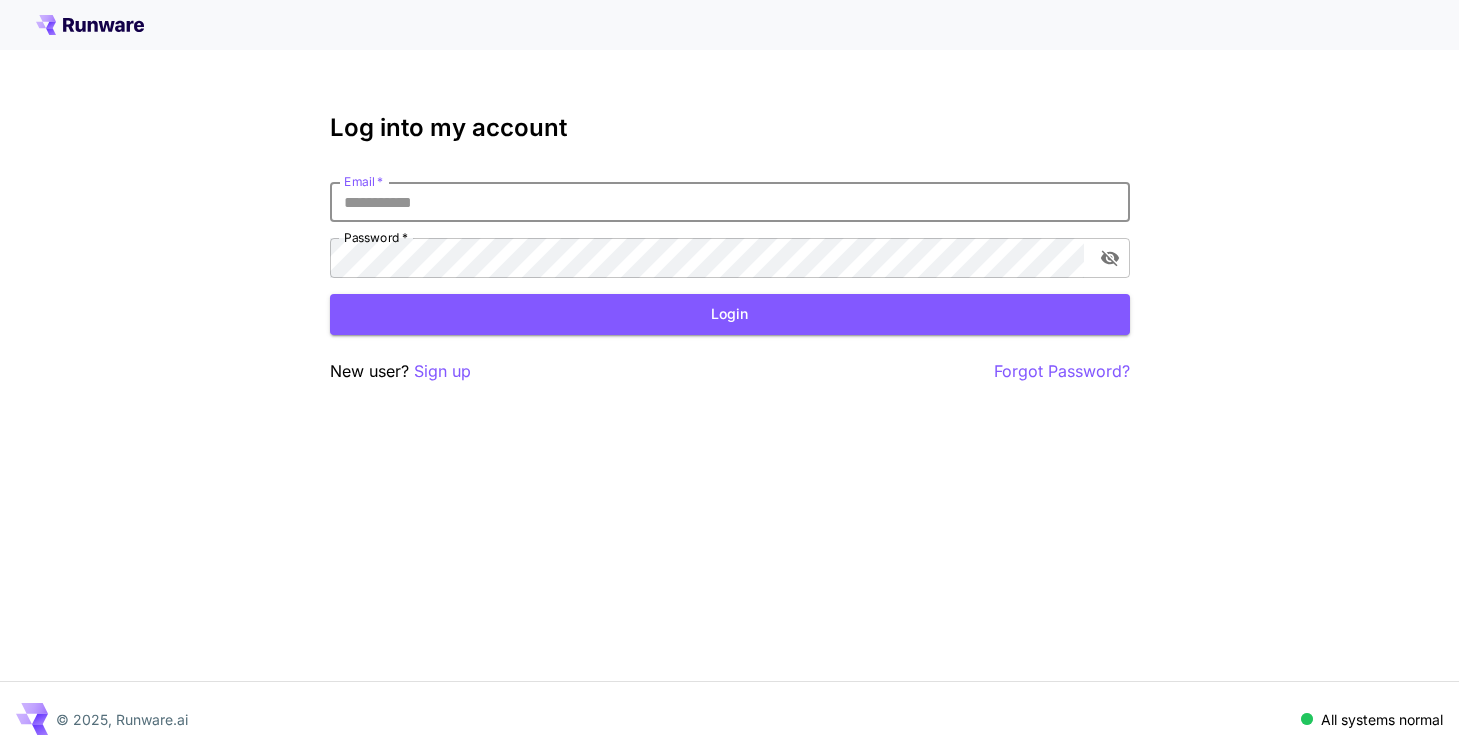 scroll, scrollTop: 0, scrollLeft: 0, axis: both 